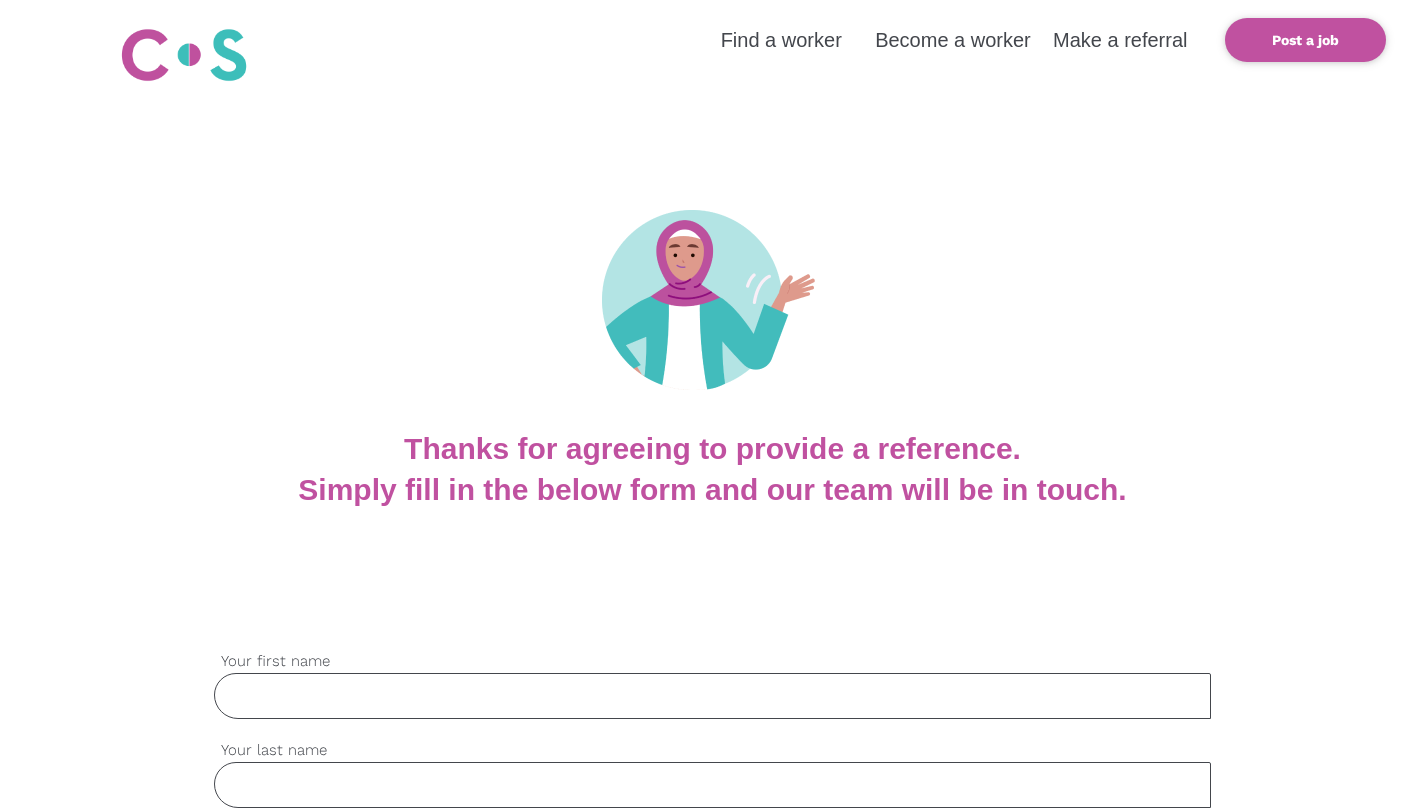 scroll, scrollTop: 0, scrollLeft: 0, axis: both 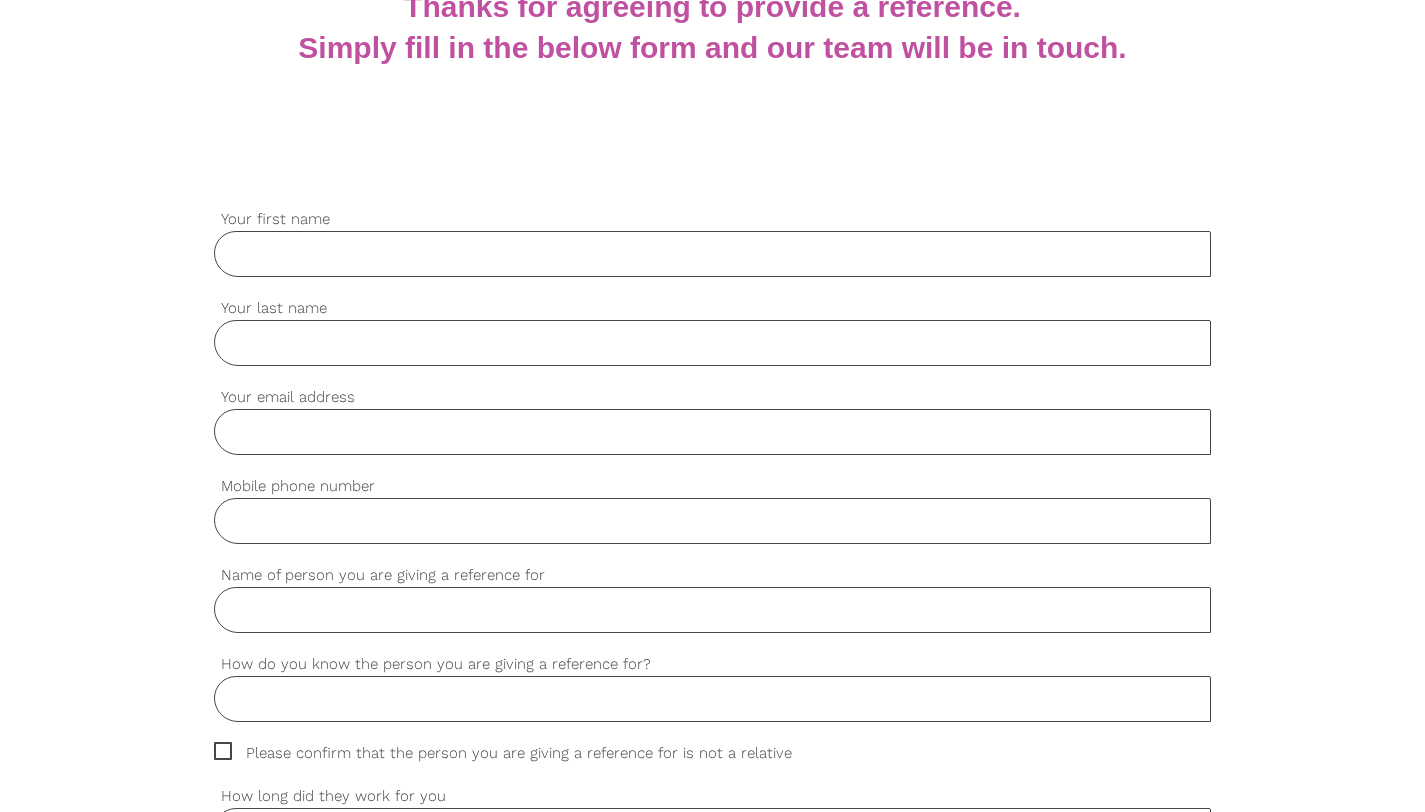 click on "Your first name" at bounding box center (713, 254) 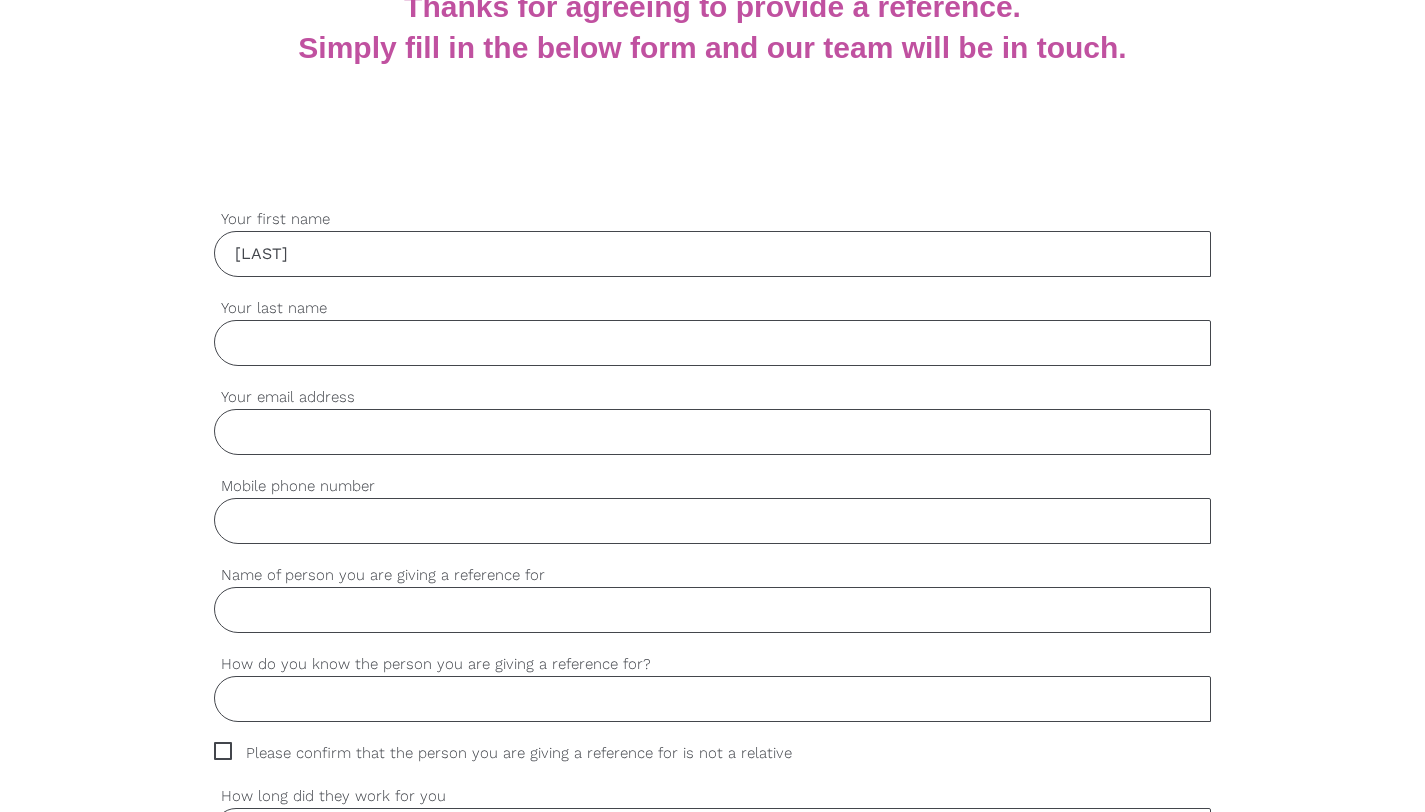 type on "[LAST]" 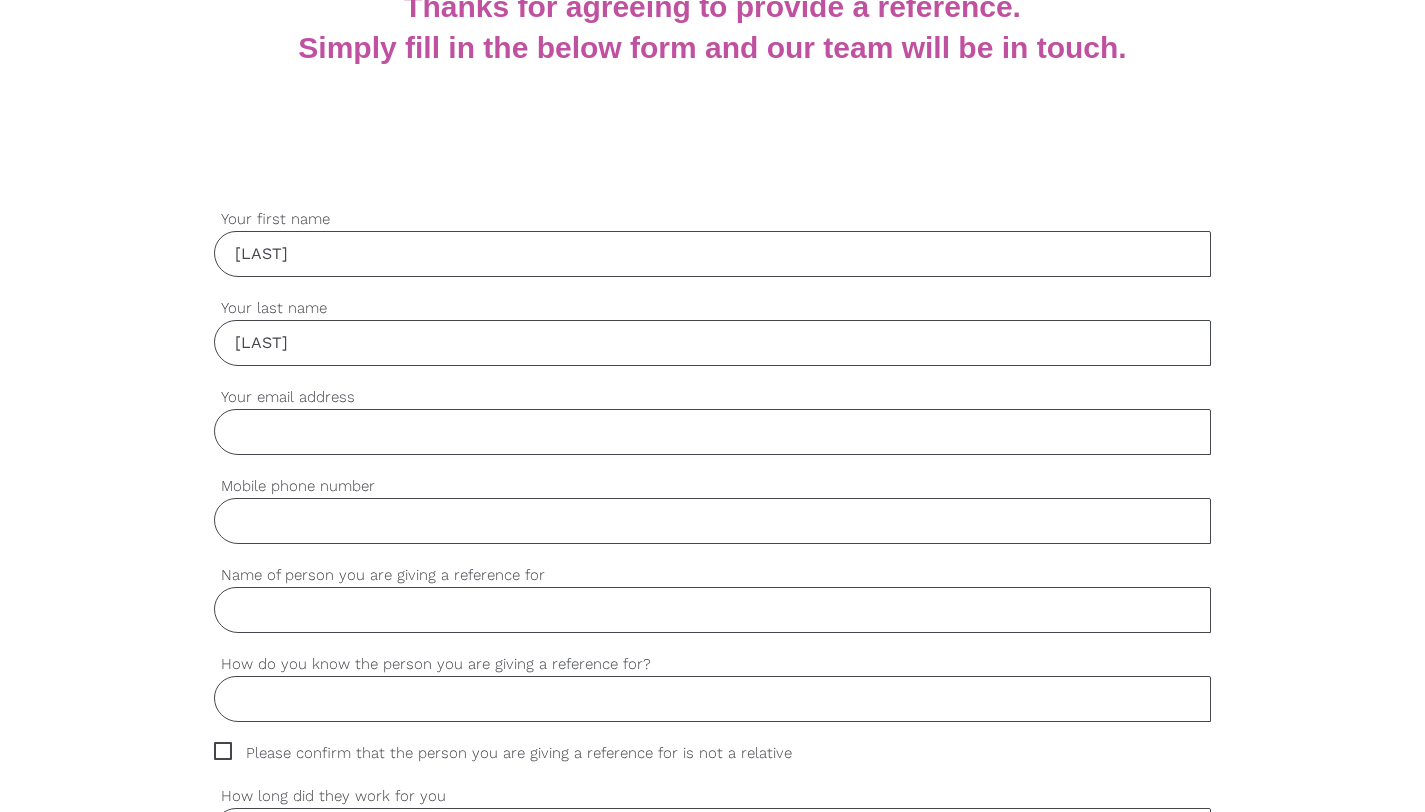 type on "[LAST]" 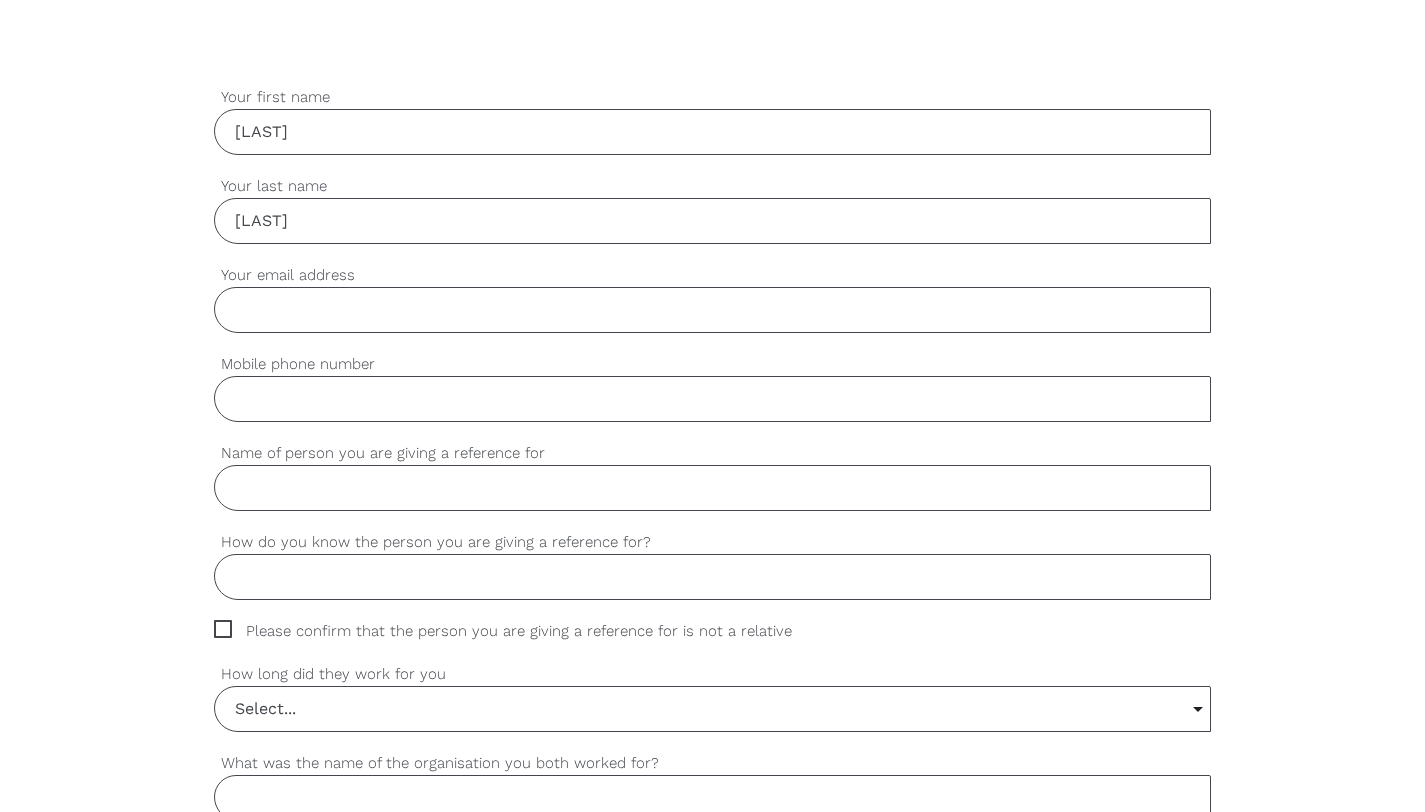 scroll, scrollTop: 565, scrollLeft: 0, axis: vertical 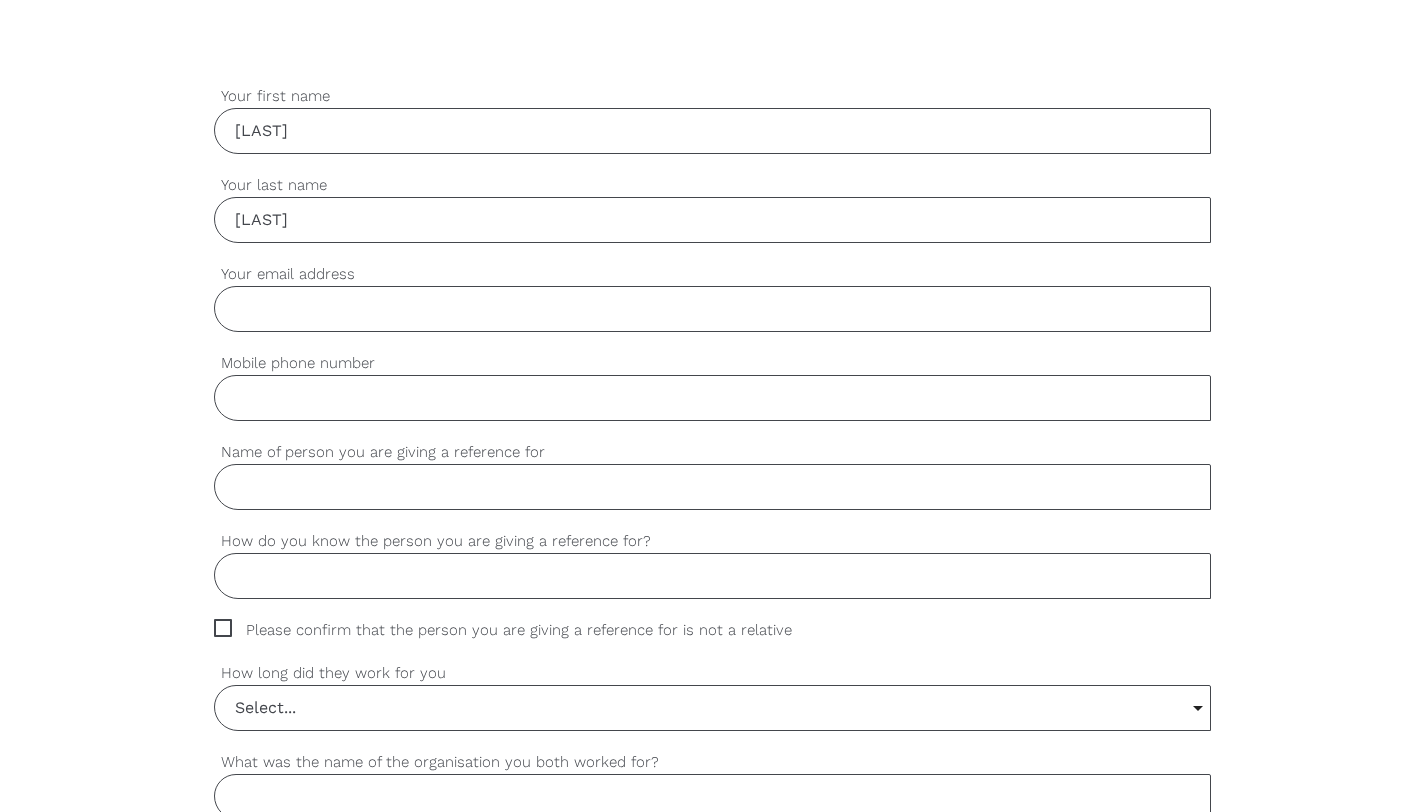 click on "Your email address" at bounding box center [713, 309] 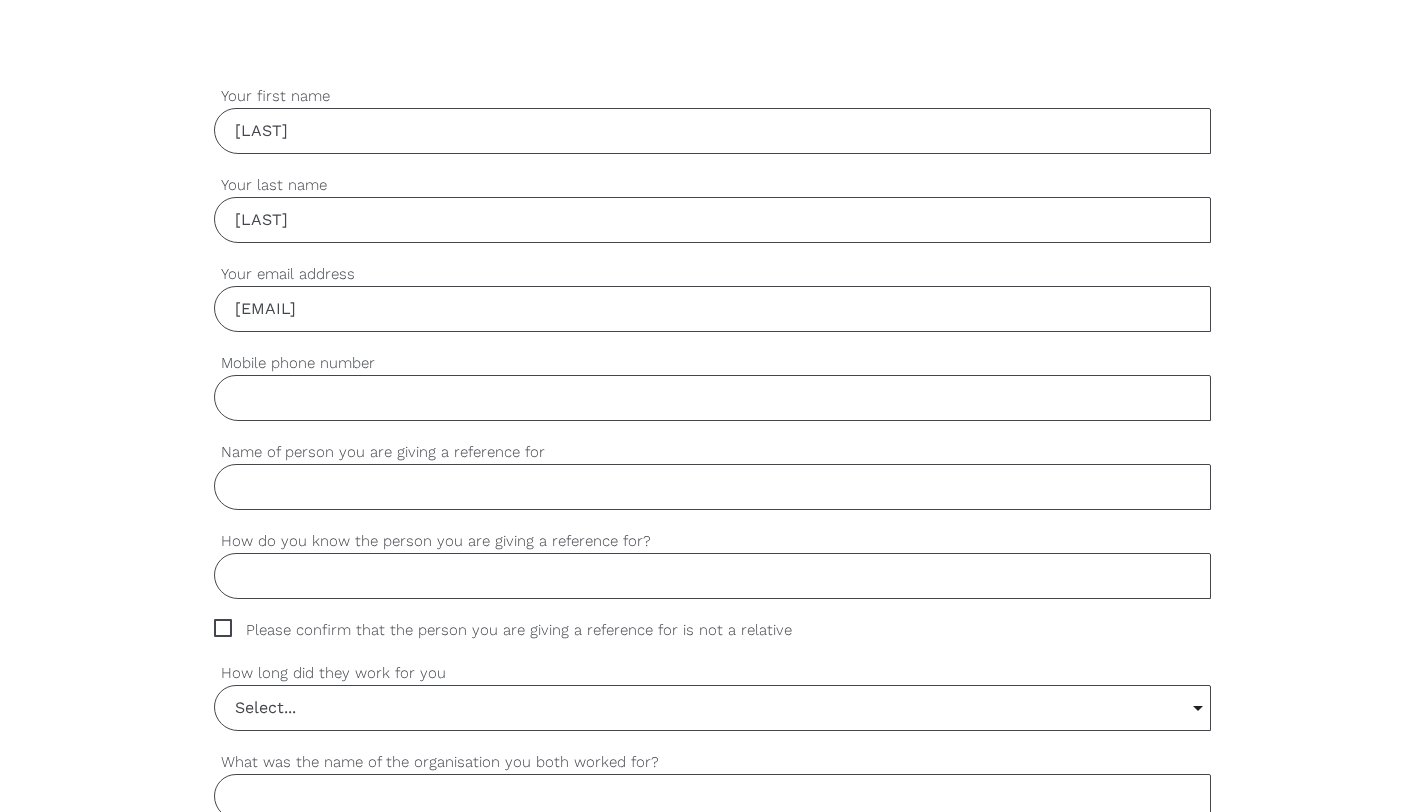 type on "[EMAIL]" 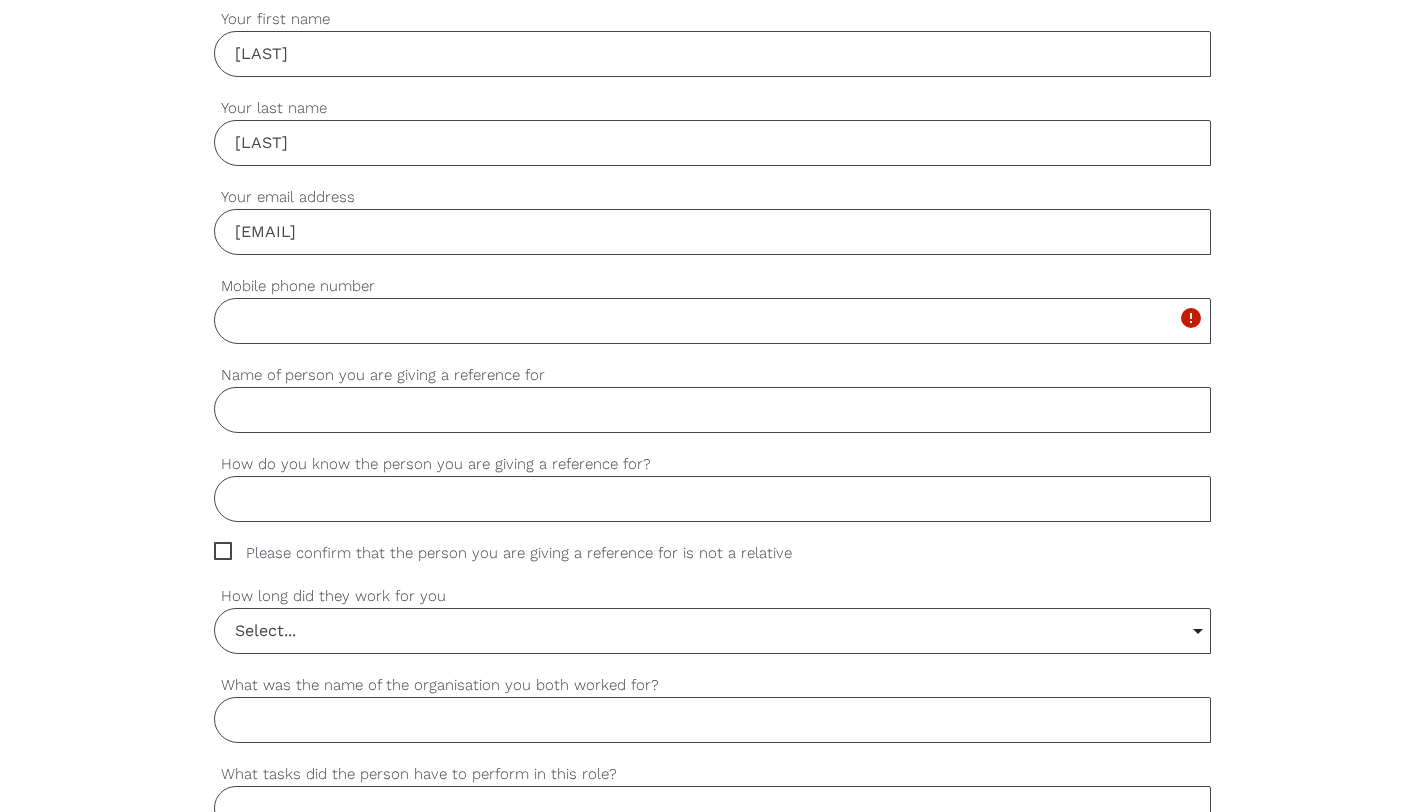 scroll, scrollTop: 644, scrollLeft: 0, axis: vertical 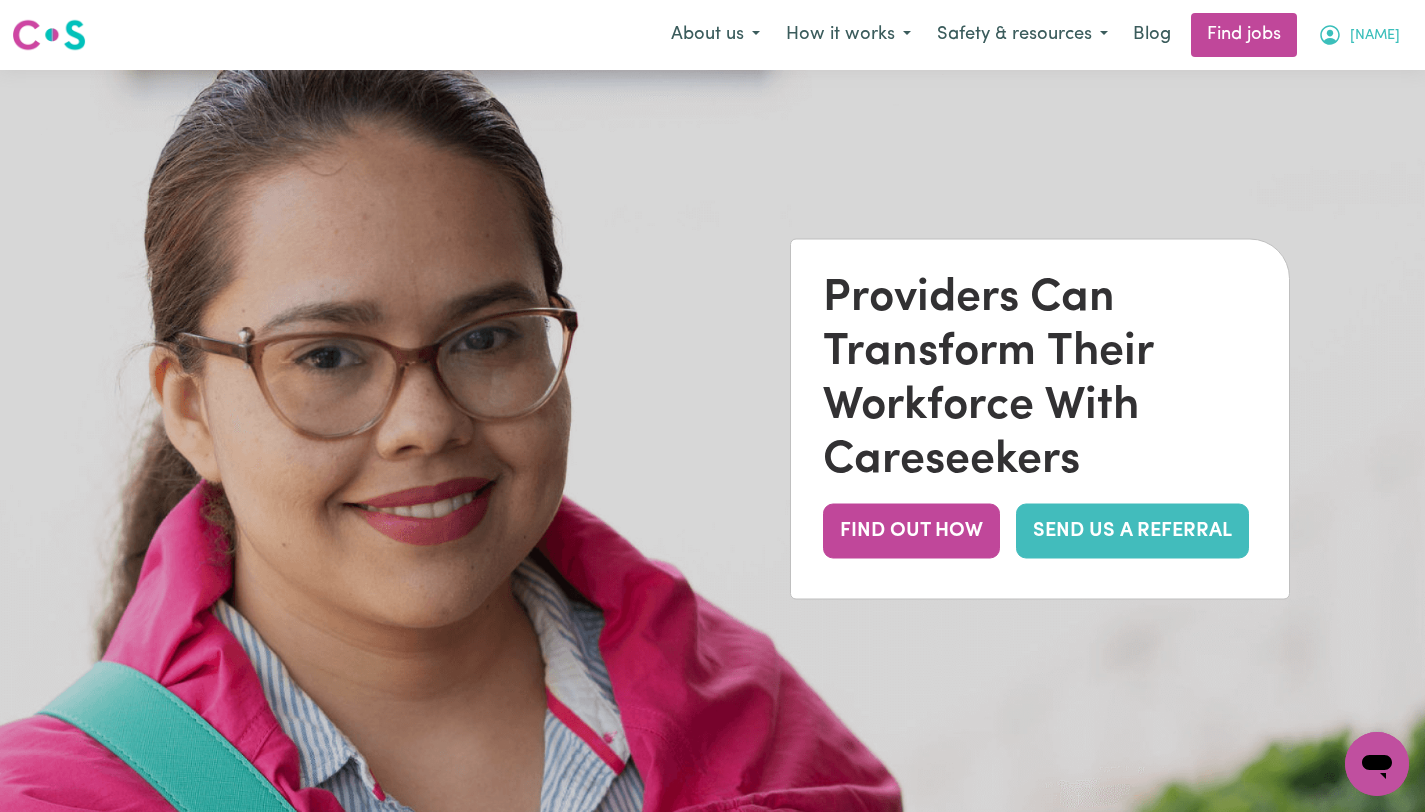 click on "[NAME]" at bounding box center [1375, 36] 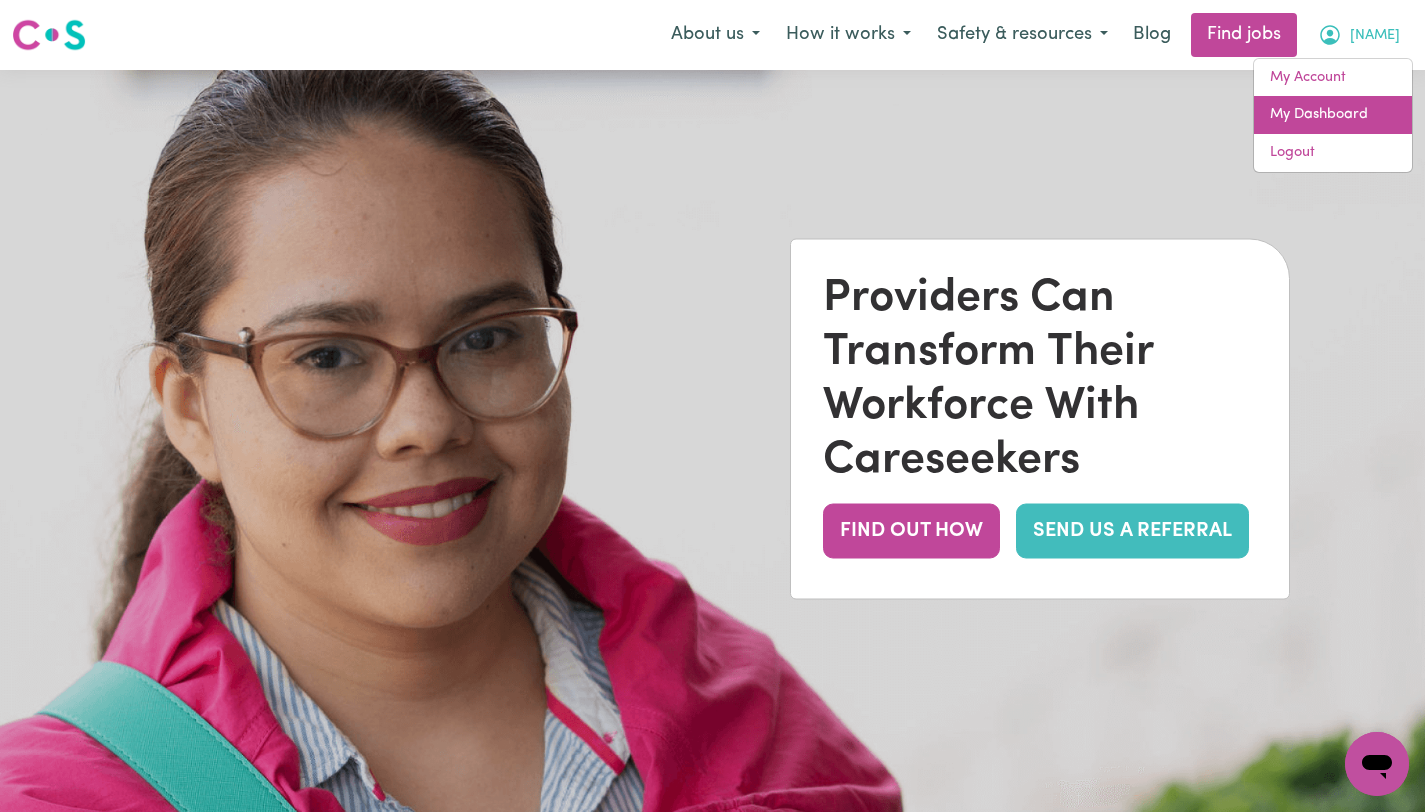 click on "My Dashboard" at bounding box center [1333, 115] 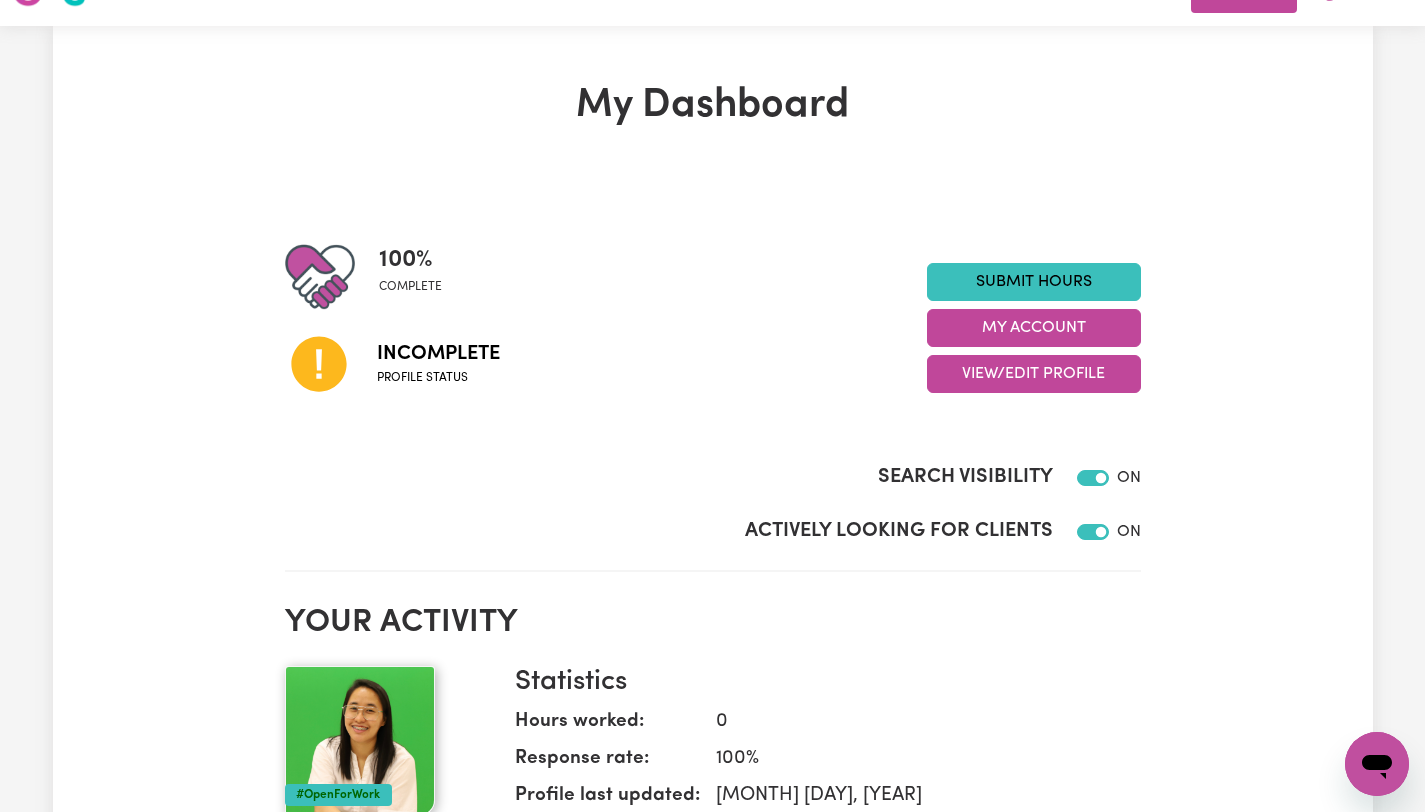 scroll, scrollTop: 0, scrollLeft: 0, axis: both 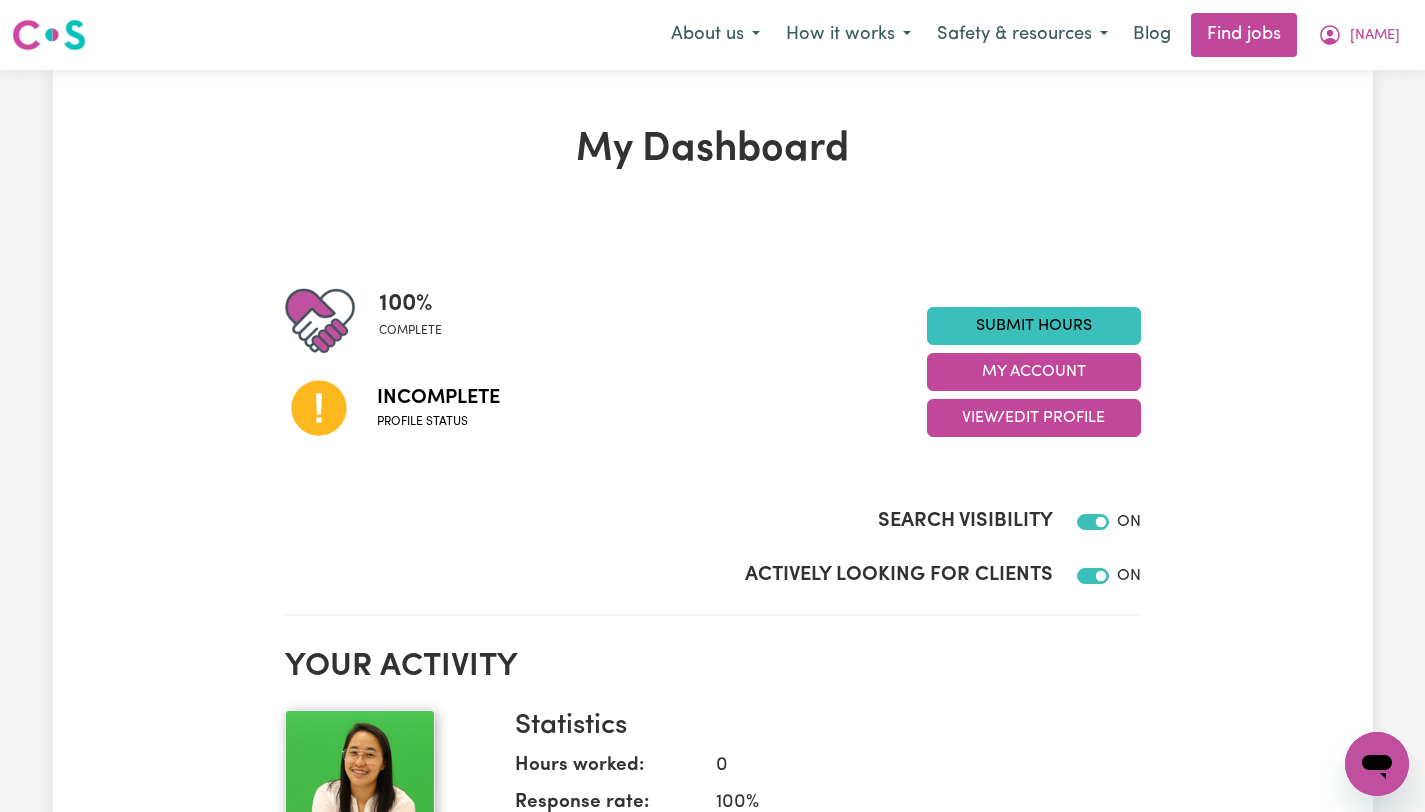 click 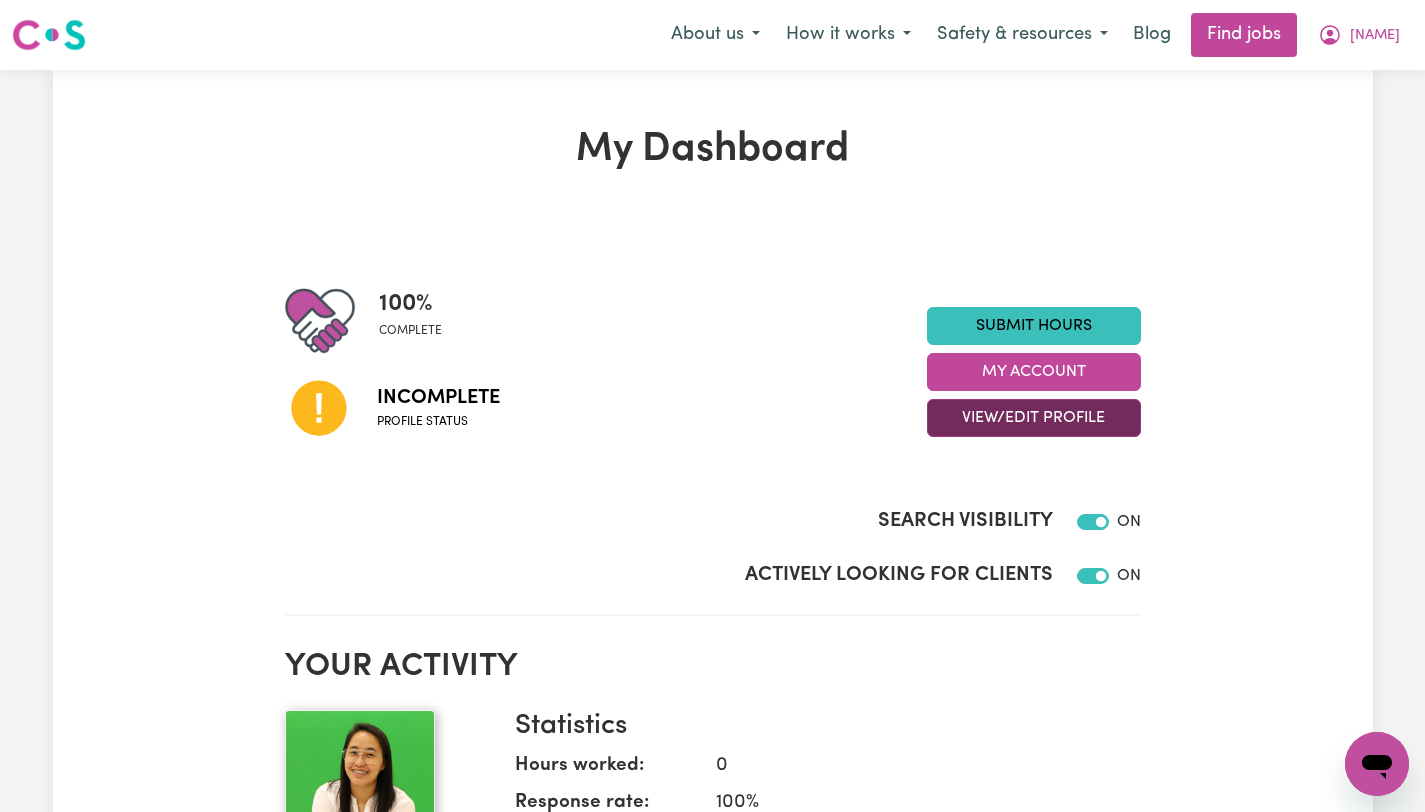 click on "View/Edit Profile" at bounding box center [1034, 418] 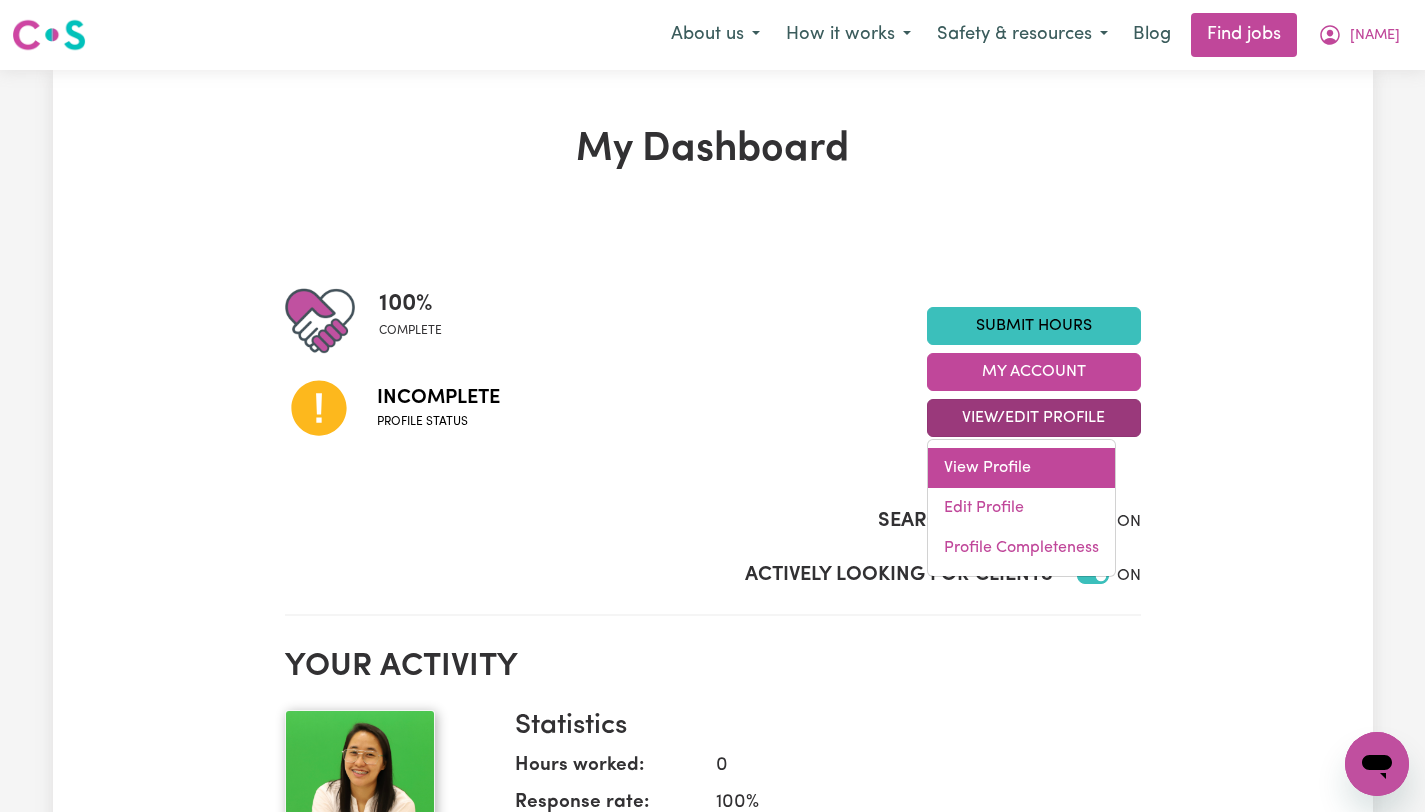 click on "View Profile" at bounding box center (1021, 468) 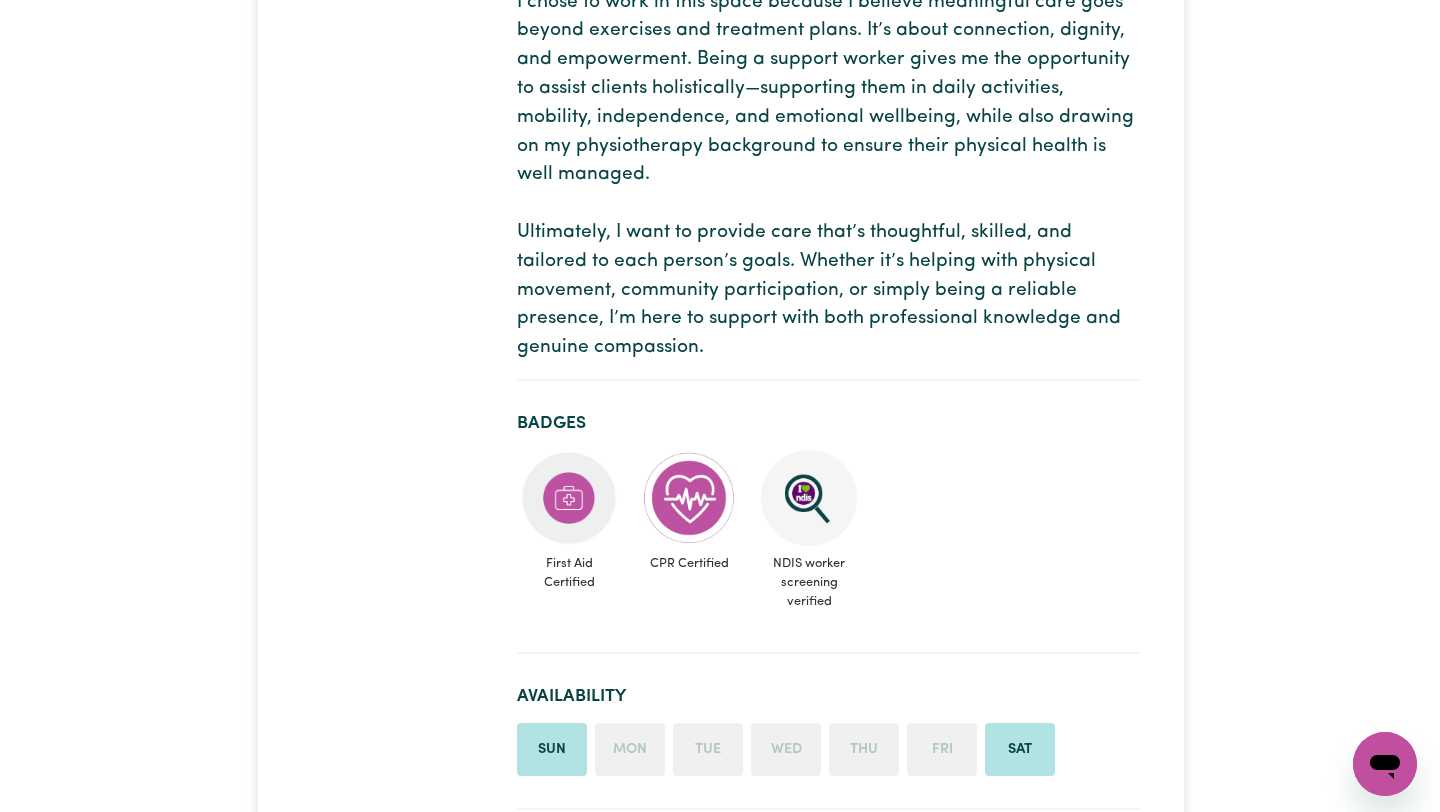 scroll, scrollTop: 0, scrollLeft: 0, axis: both 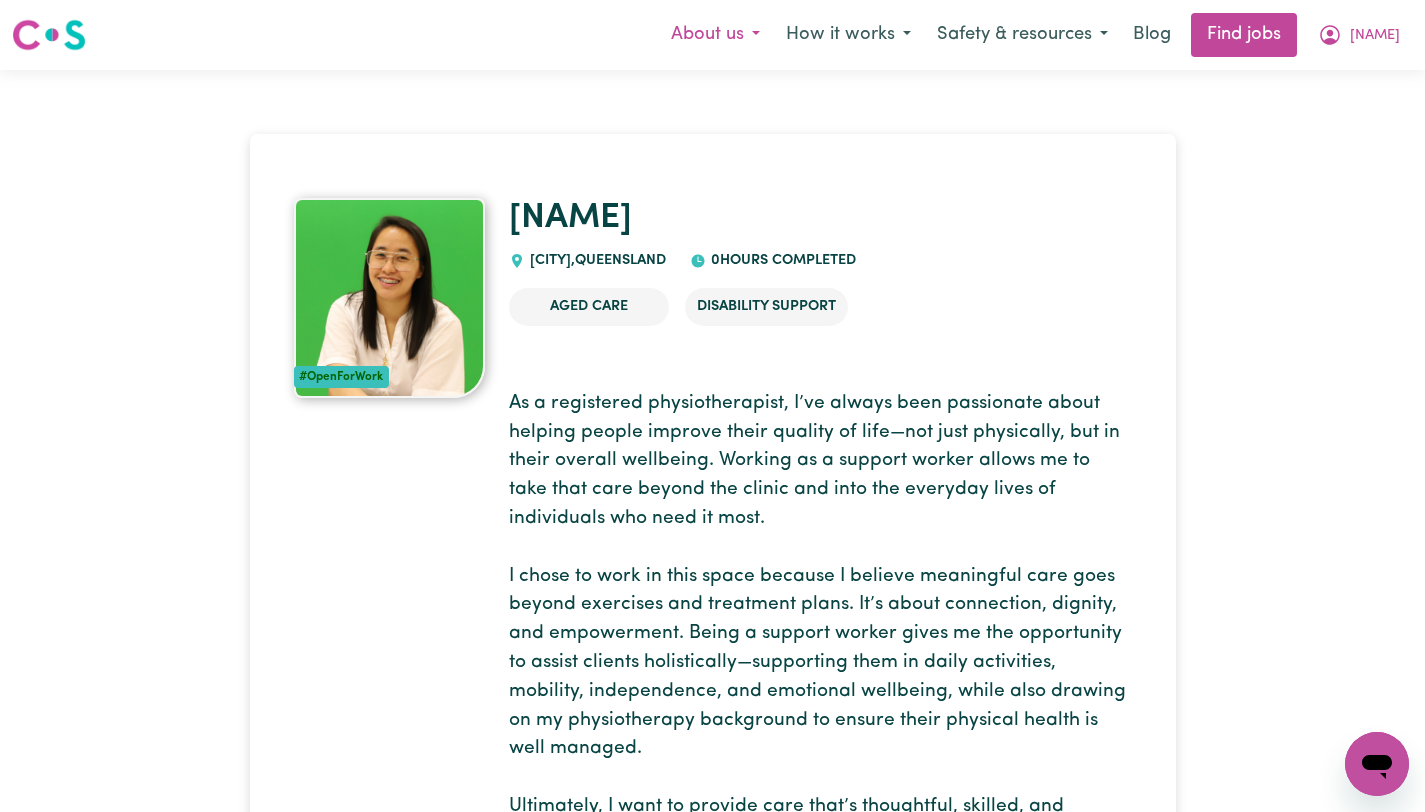 click on "About us" at bounding box center [715, 35] 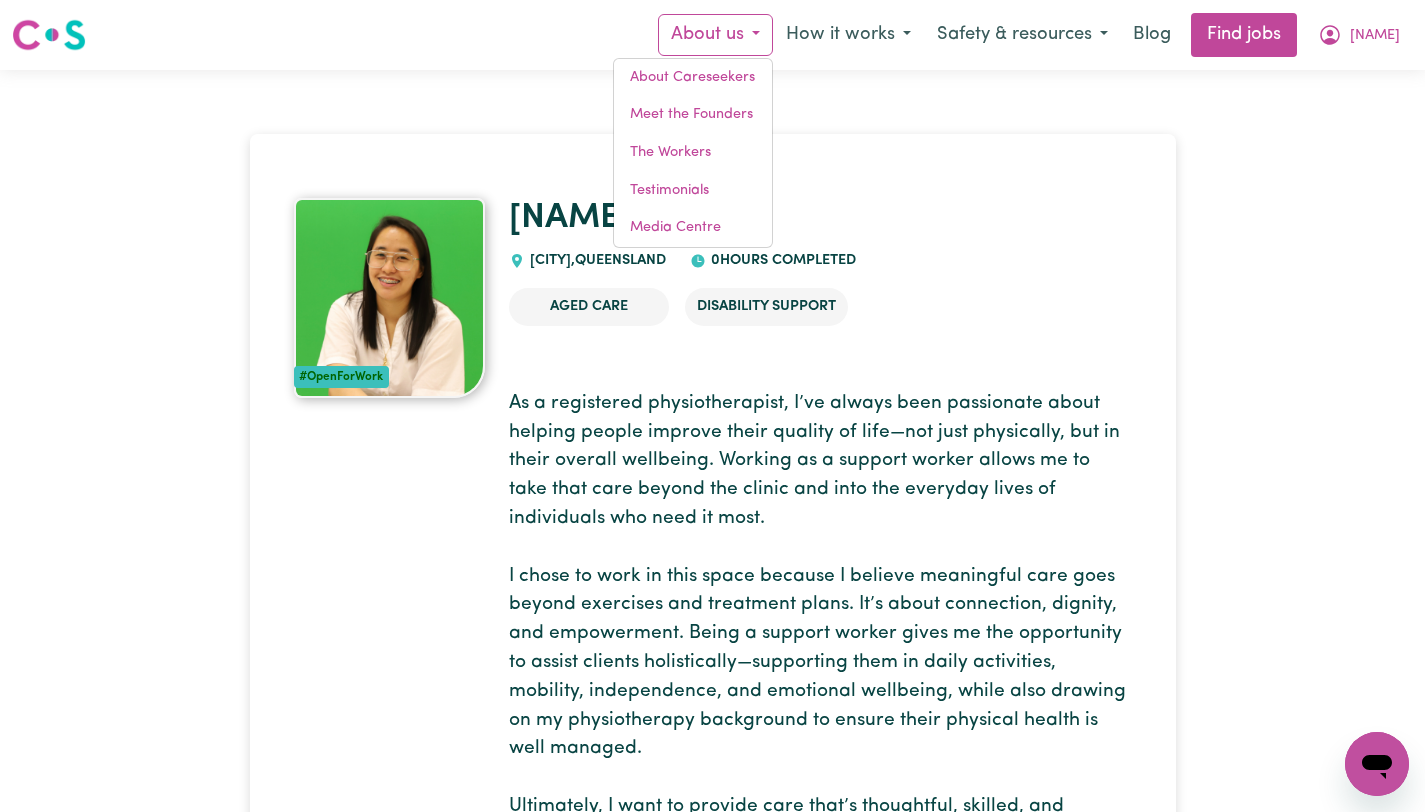 click on "About us" at bounding box center (715, 35) 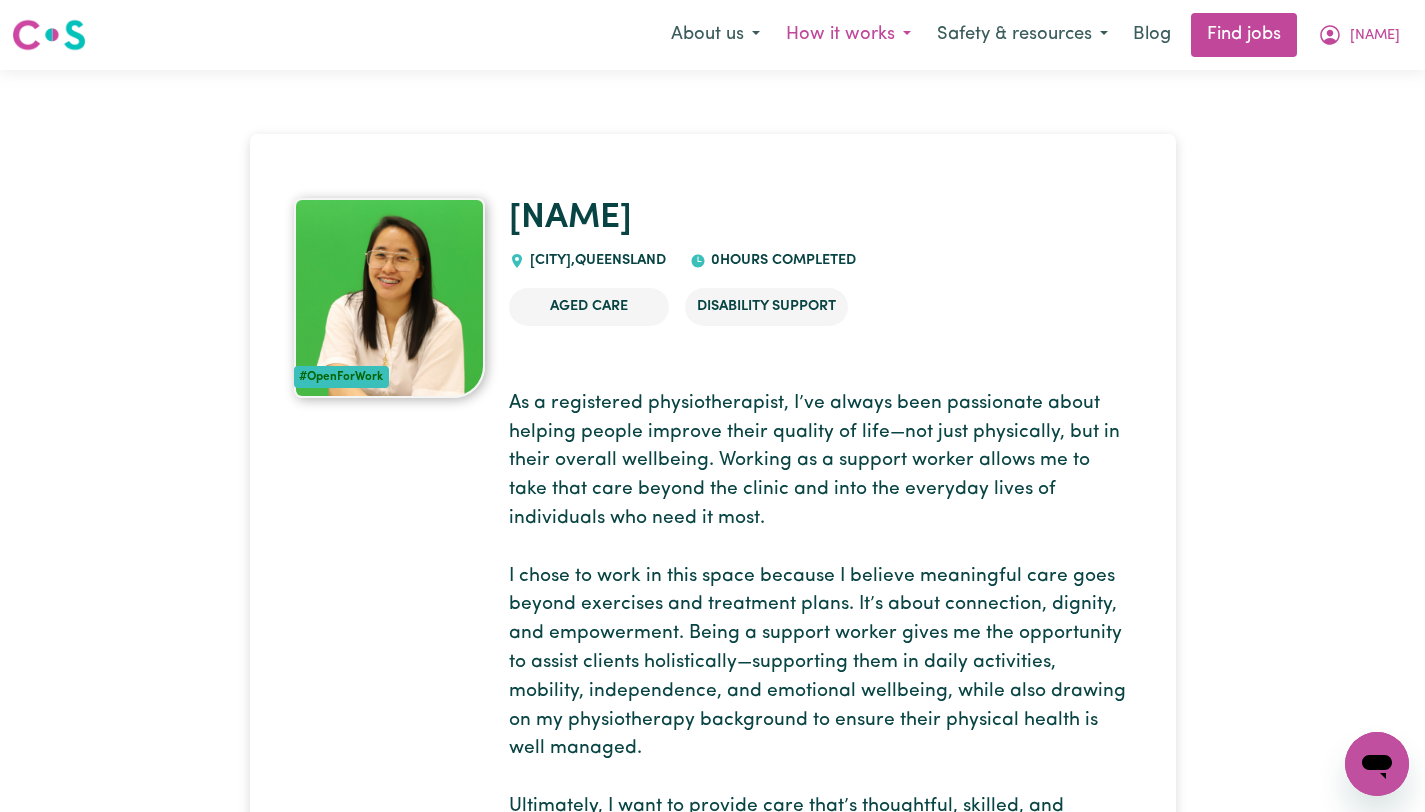 click on "How it works" at bounding box center (848, 35) 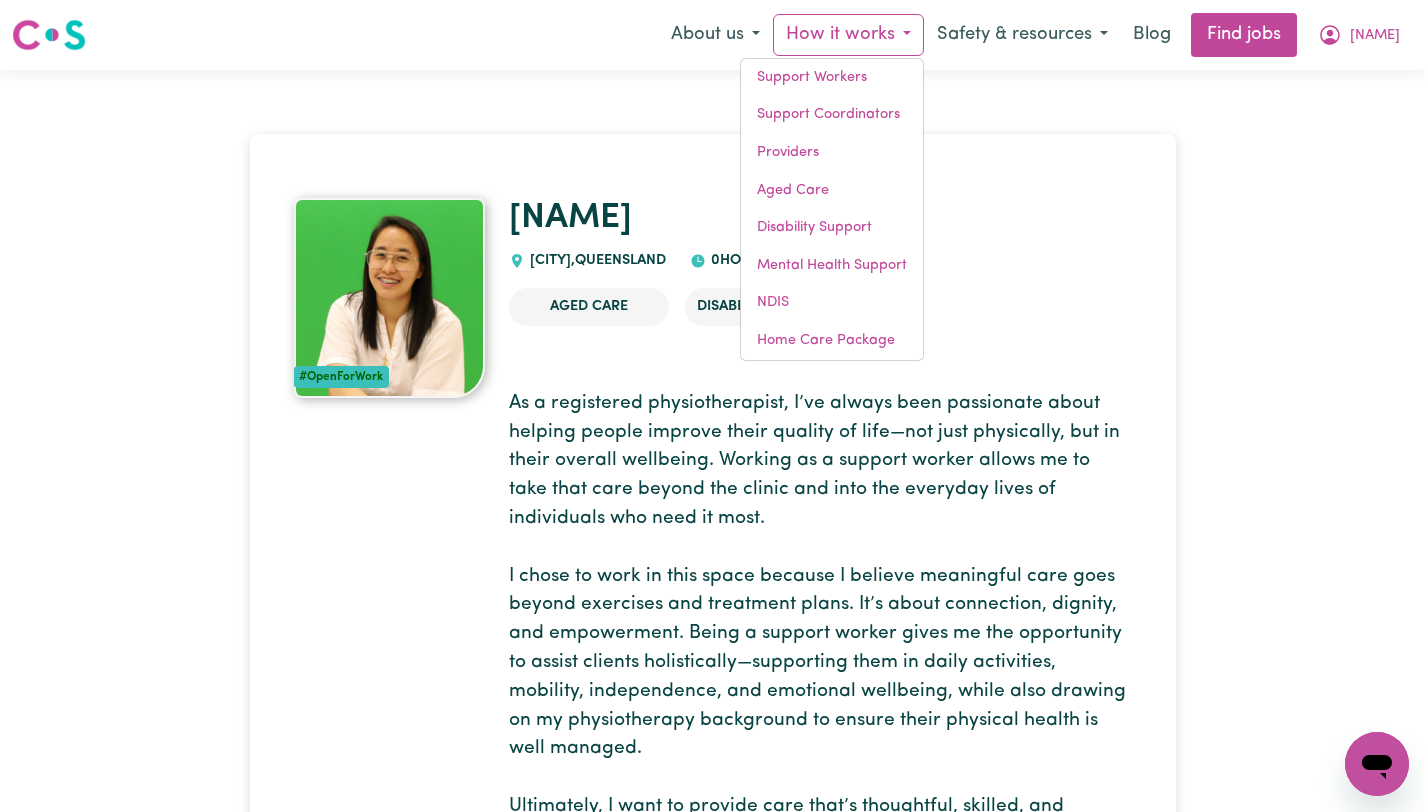 click on "How it works" at bounding box center (848, 35) 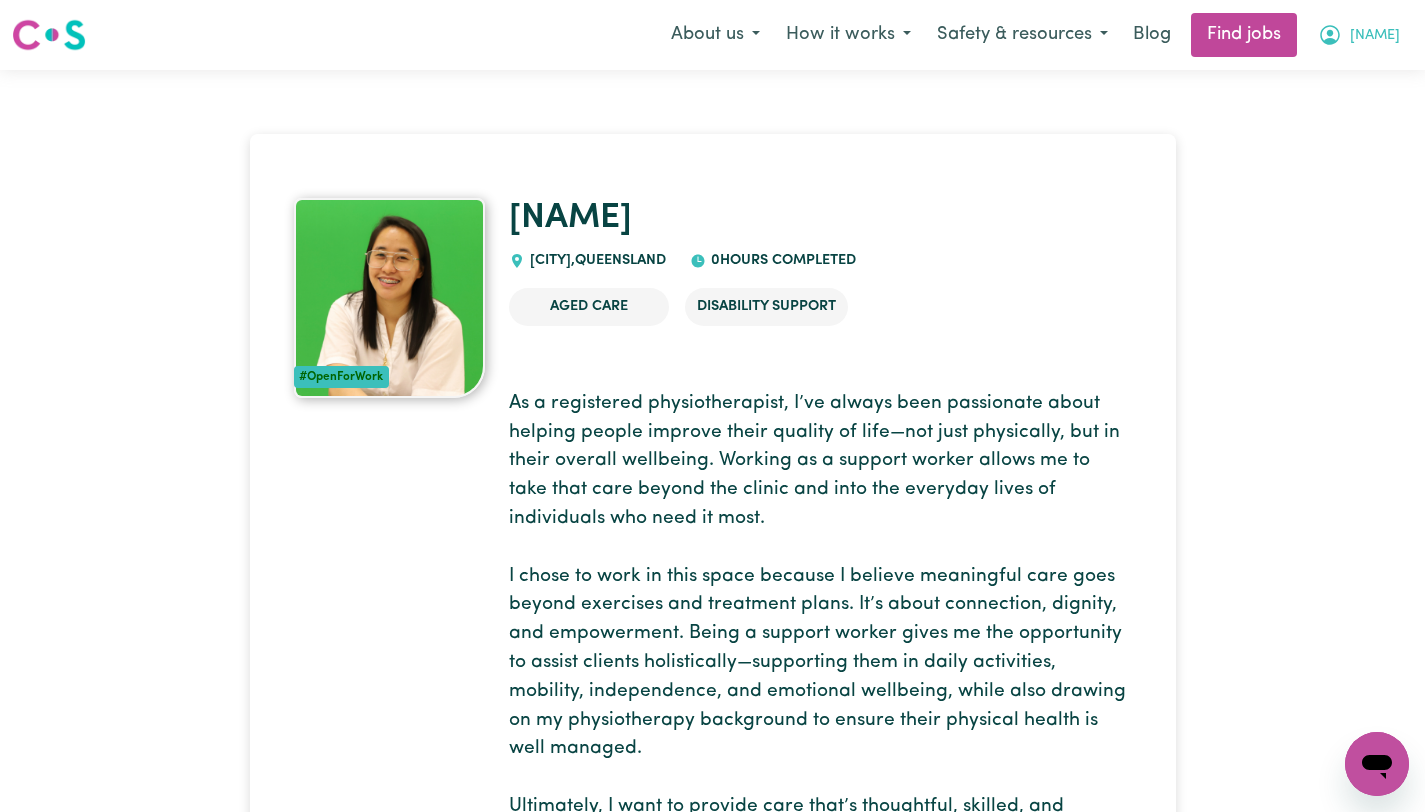 click 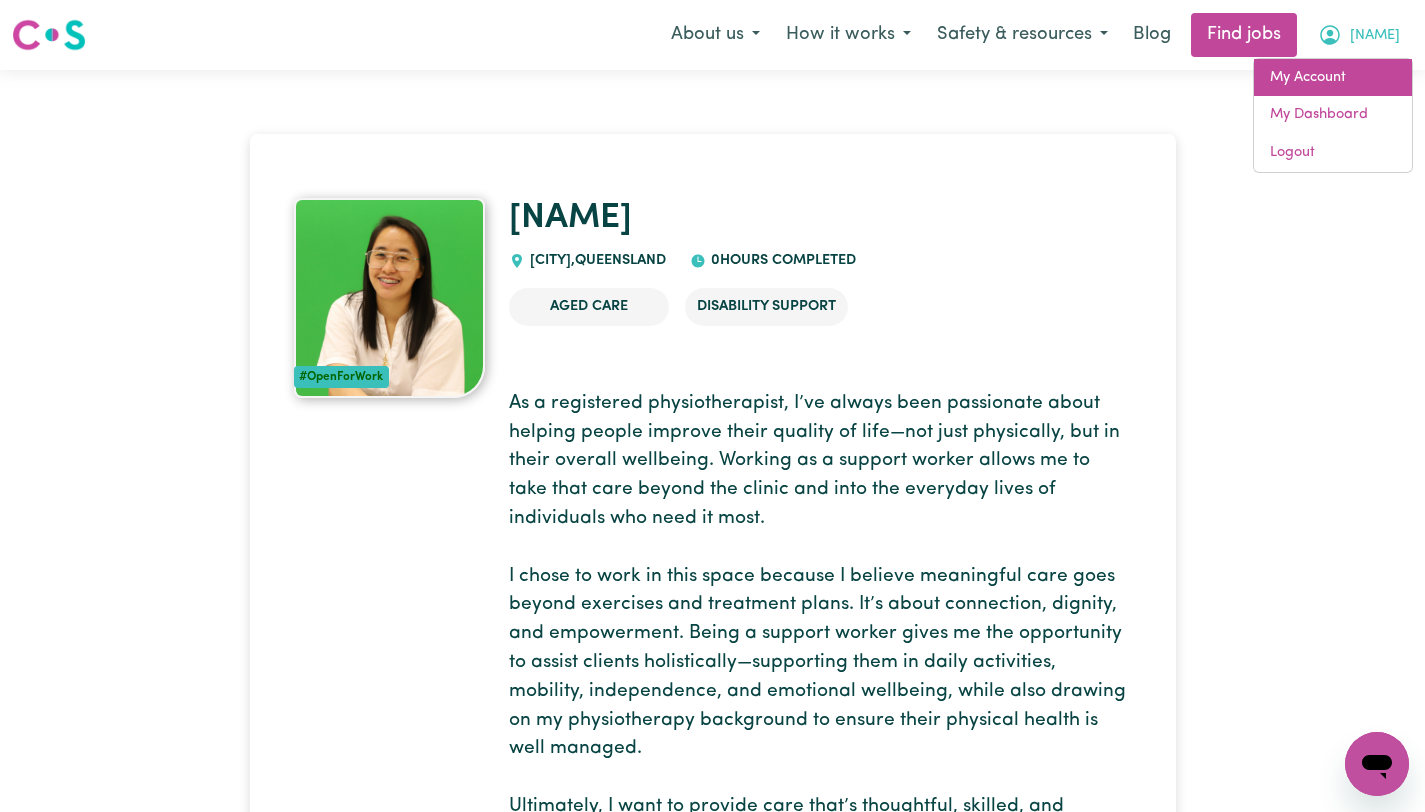 click on "My Account" at bounding box center [1333, 78] 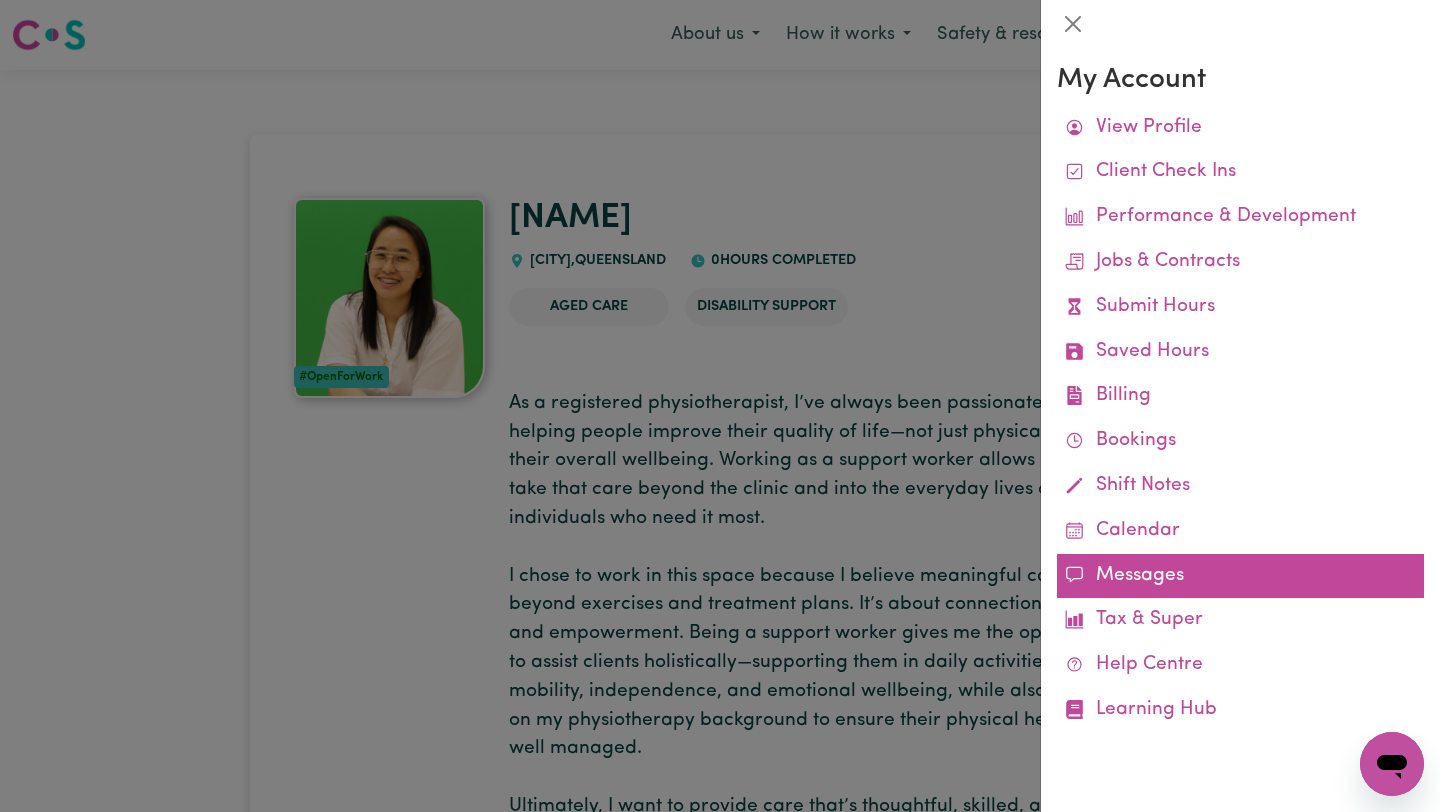 click on "Messages" at bounding box center [1240, 576] 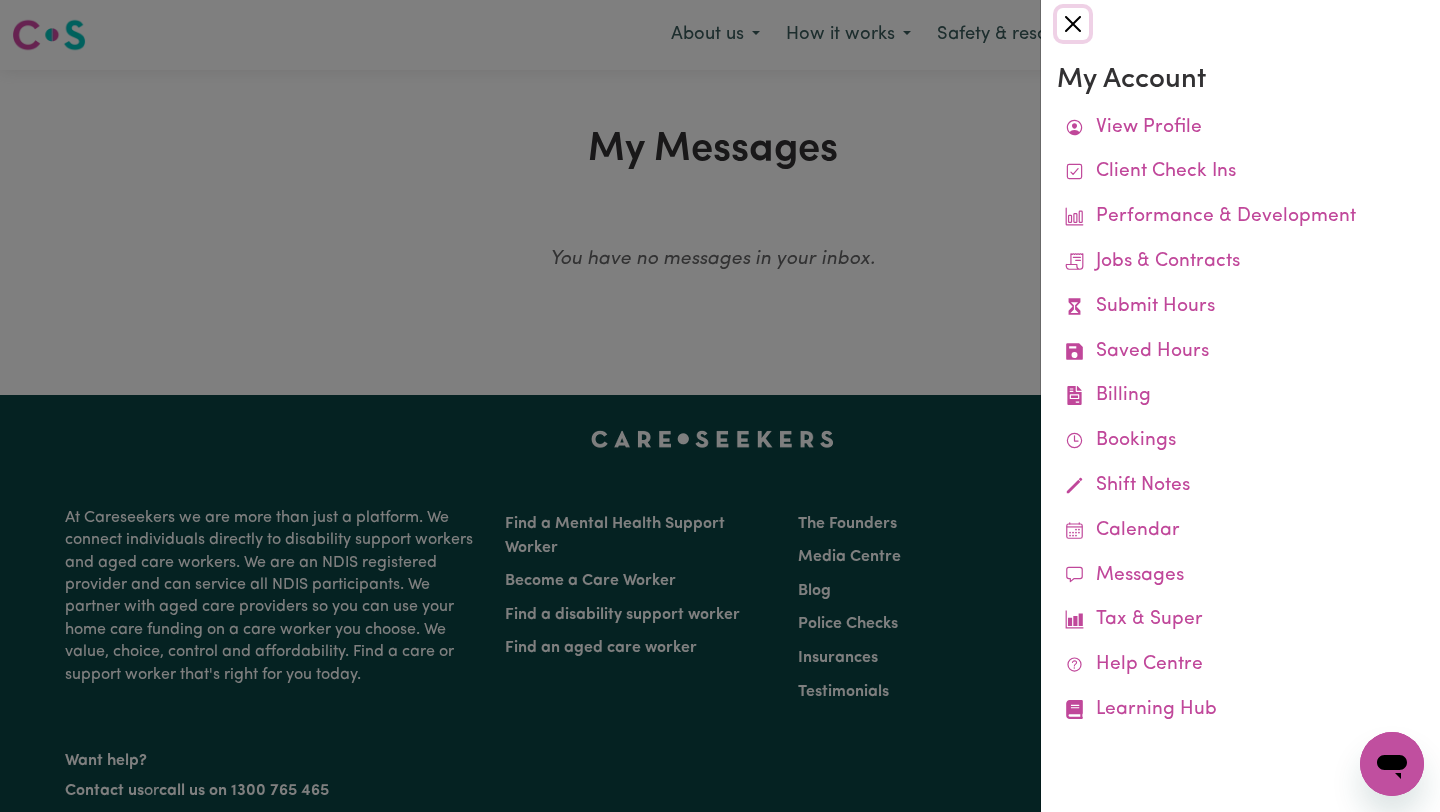 click at bounding box center (1073, 24) 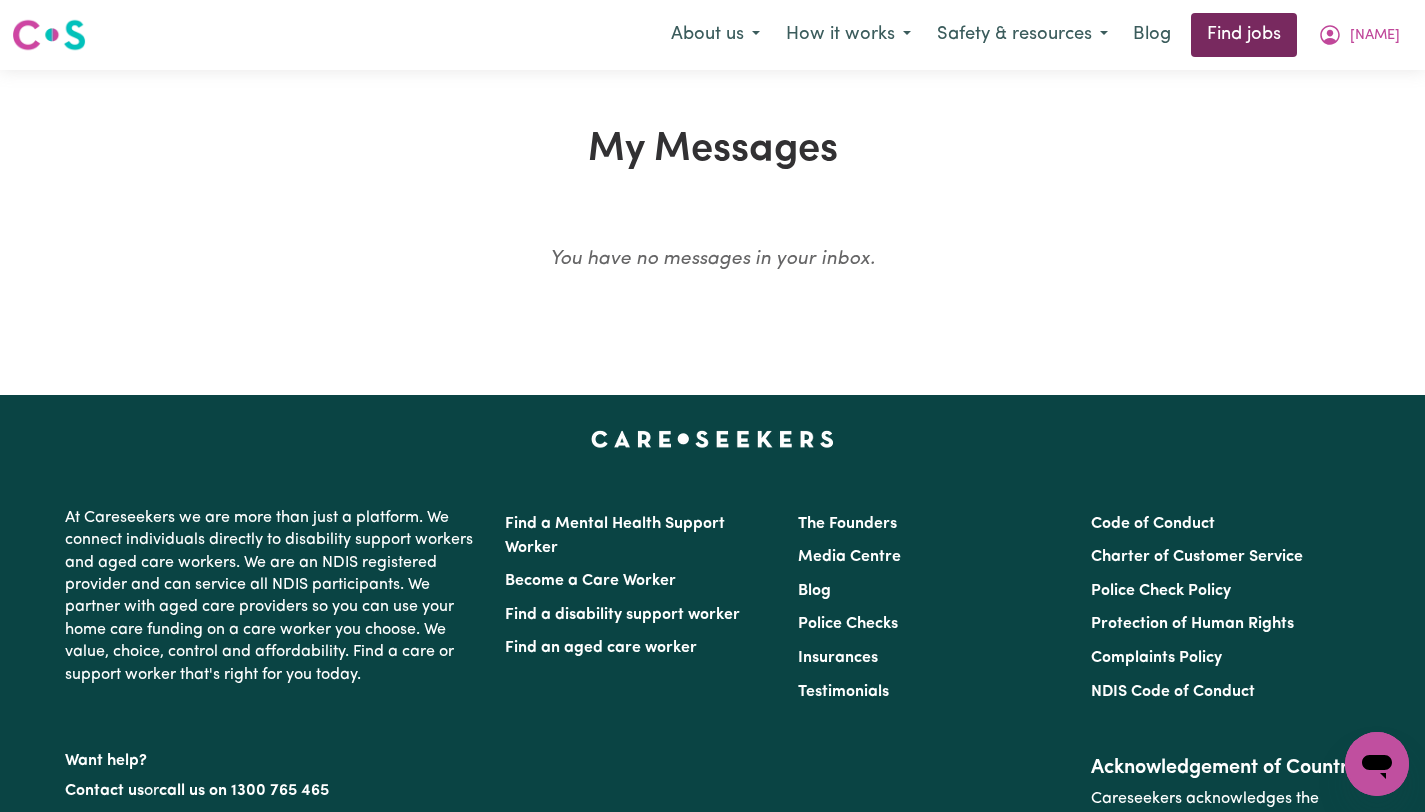 click on "Find jobs" at bounding box center [1244, 35] 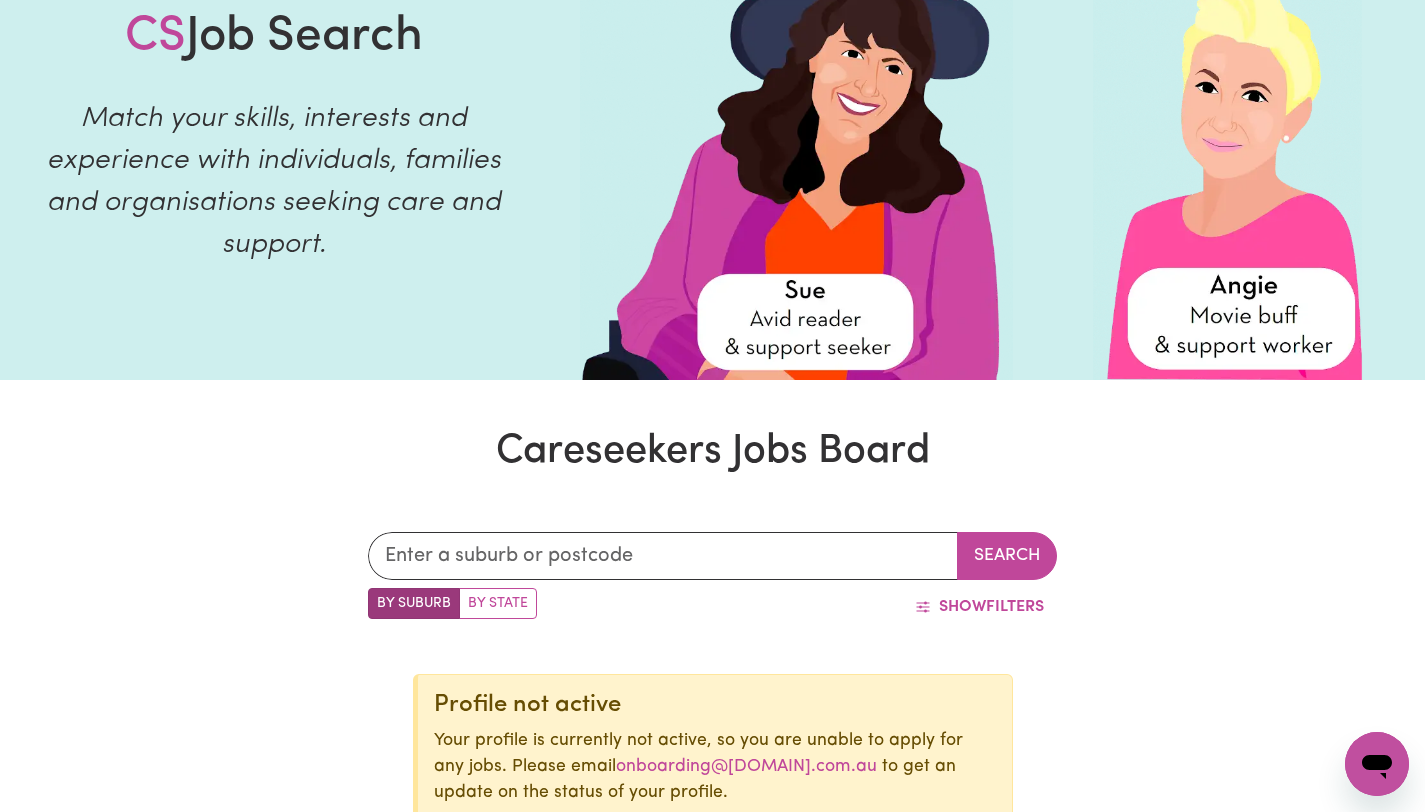 scroll, scrollTop: 183, scrollLeft: 0, axis: vertical 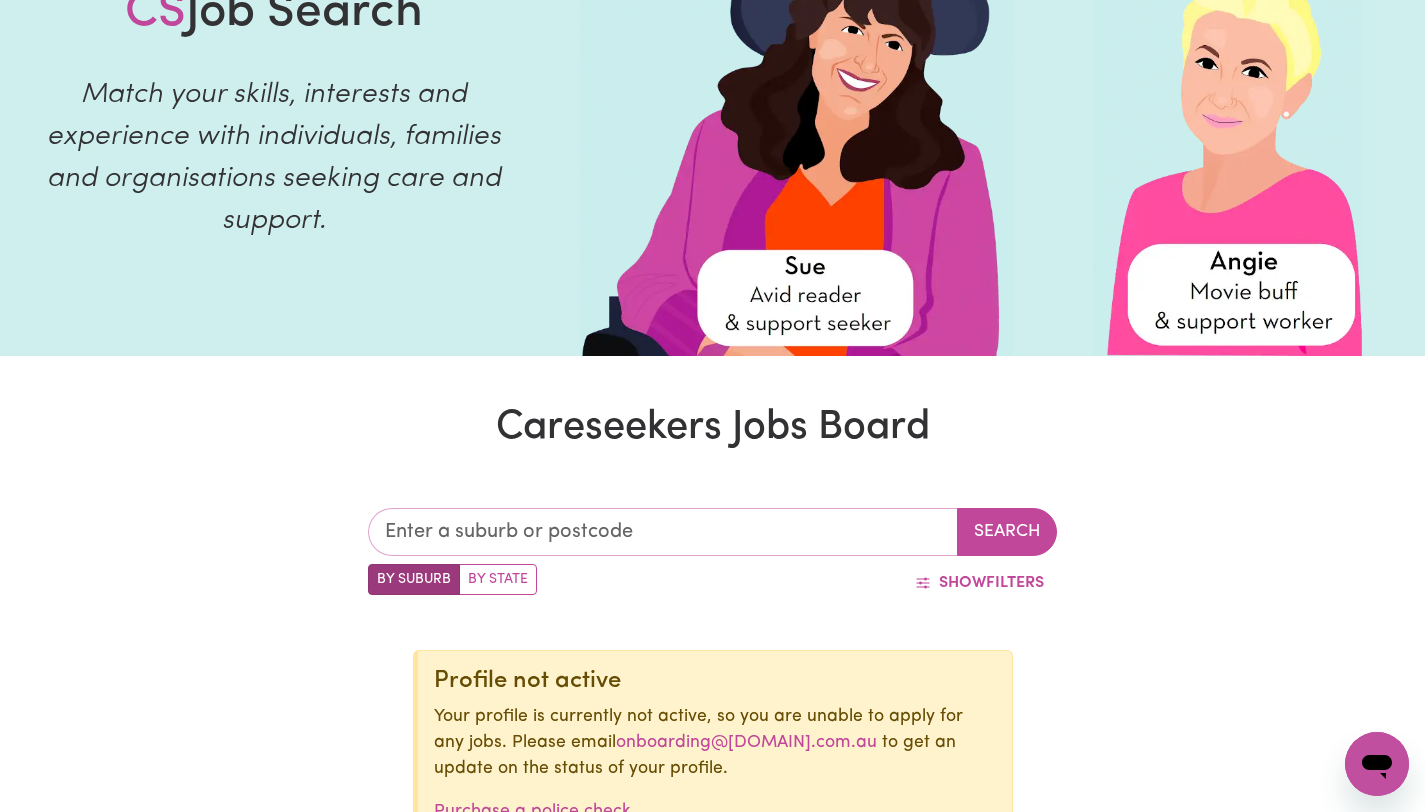 click at bounding box center (663, 532) 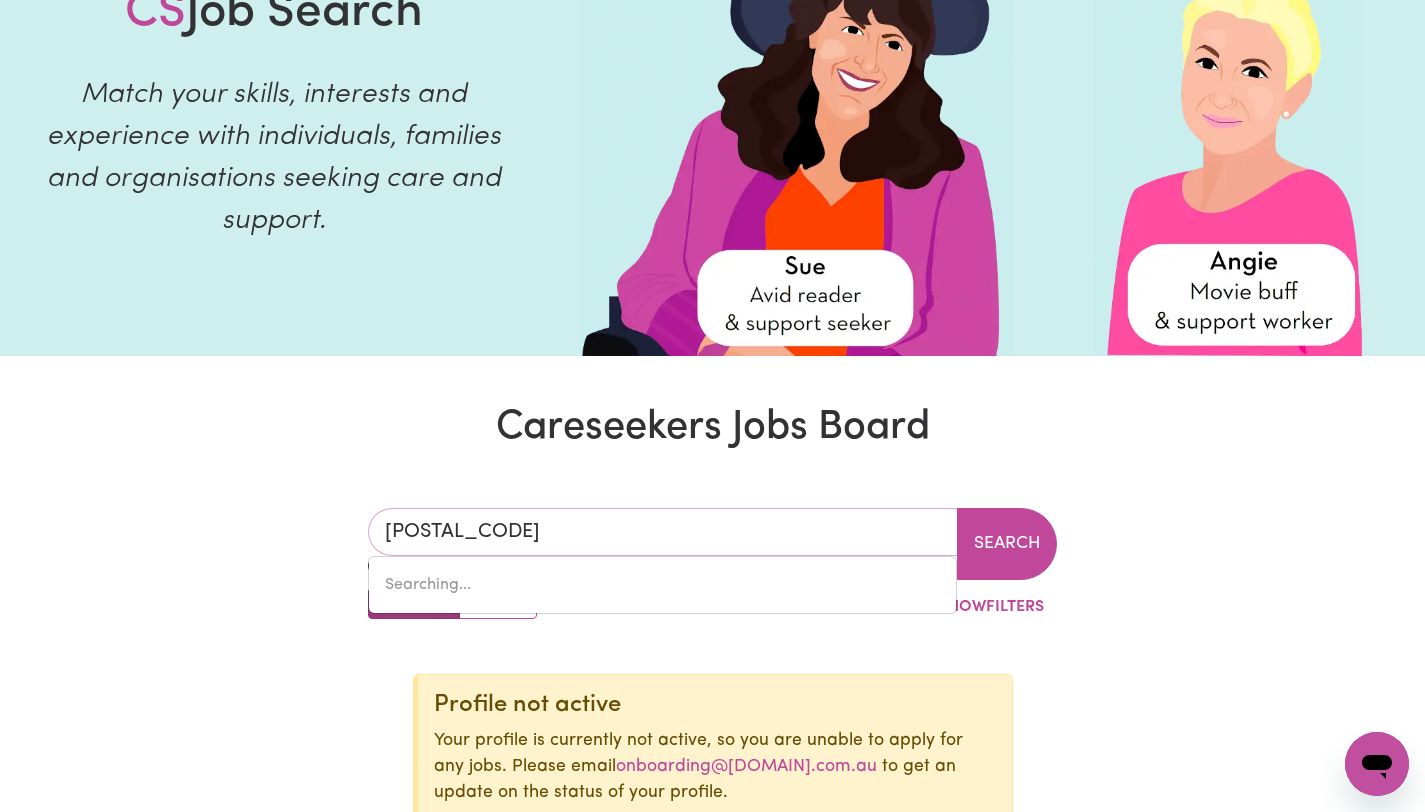 type on "[POSTAL_CODE]" 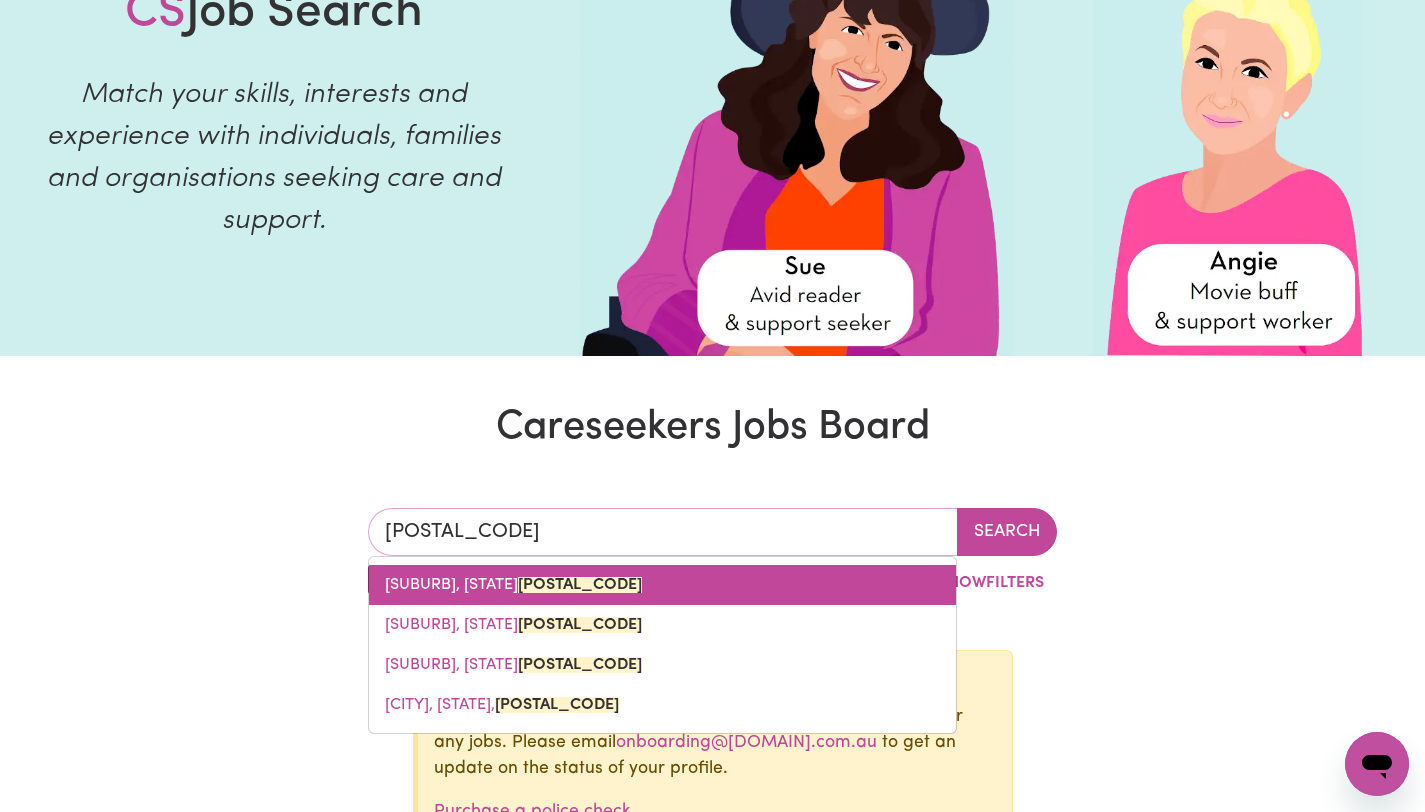 click on "[CITY], [STATE], [ZIP]" at bounding box center [662, 585] 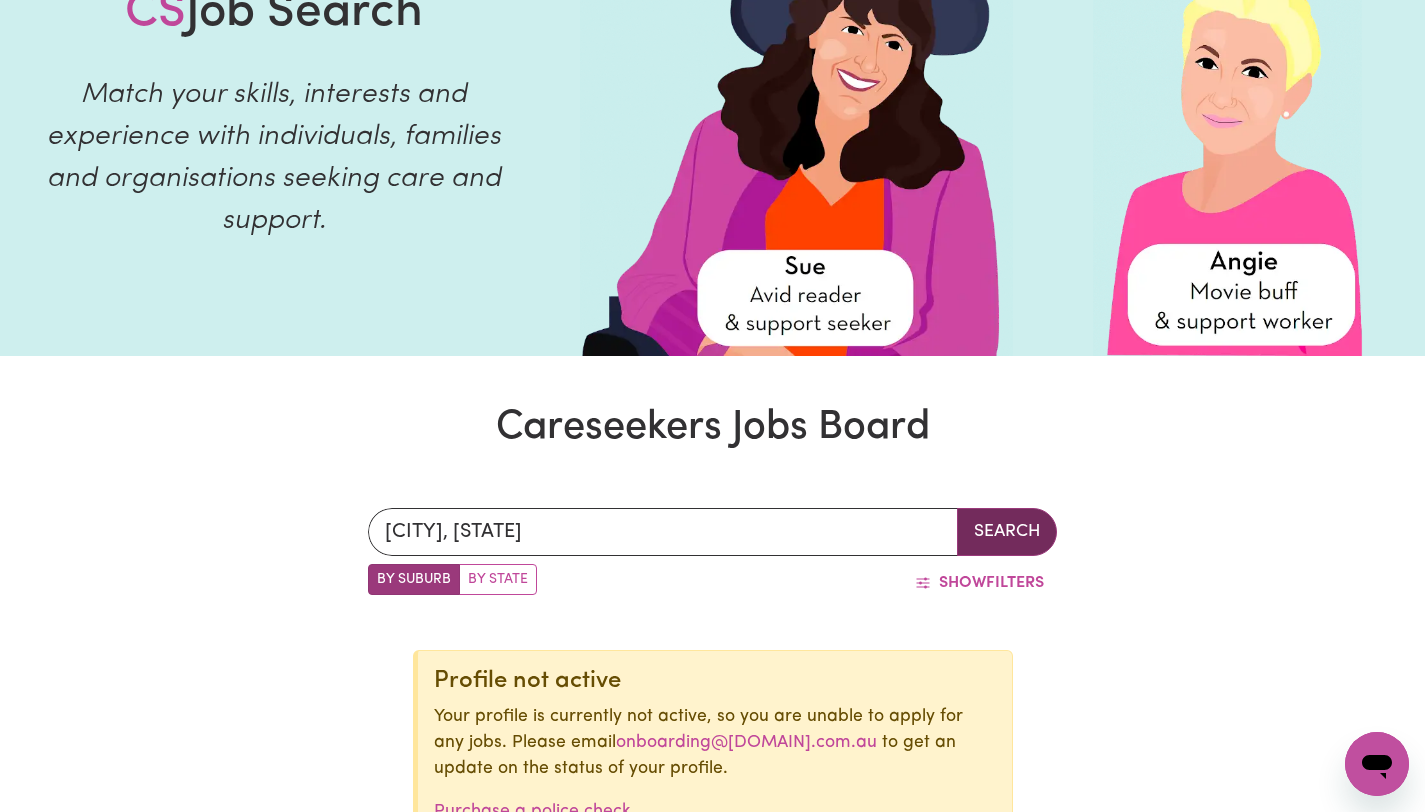 click on "Search" at bounding box center [1007, 532] 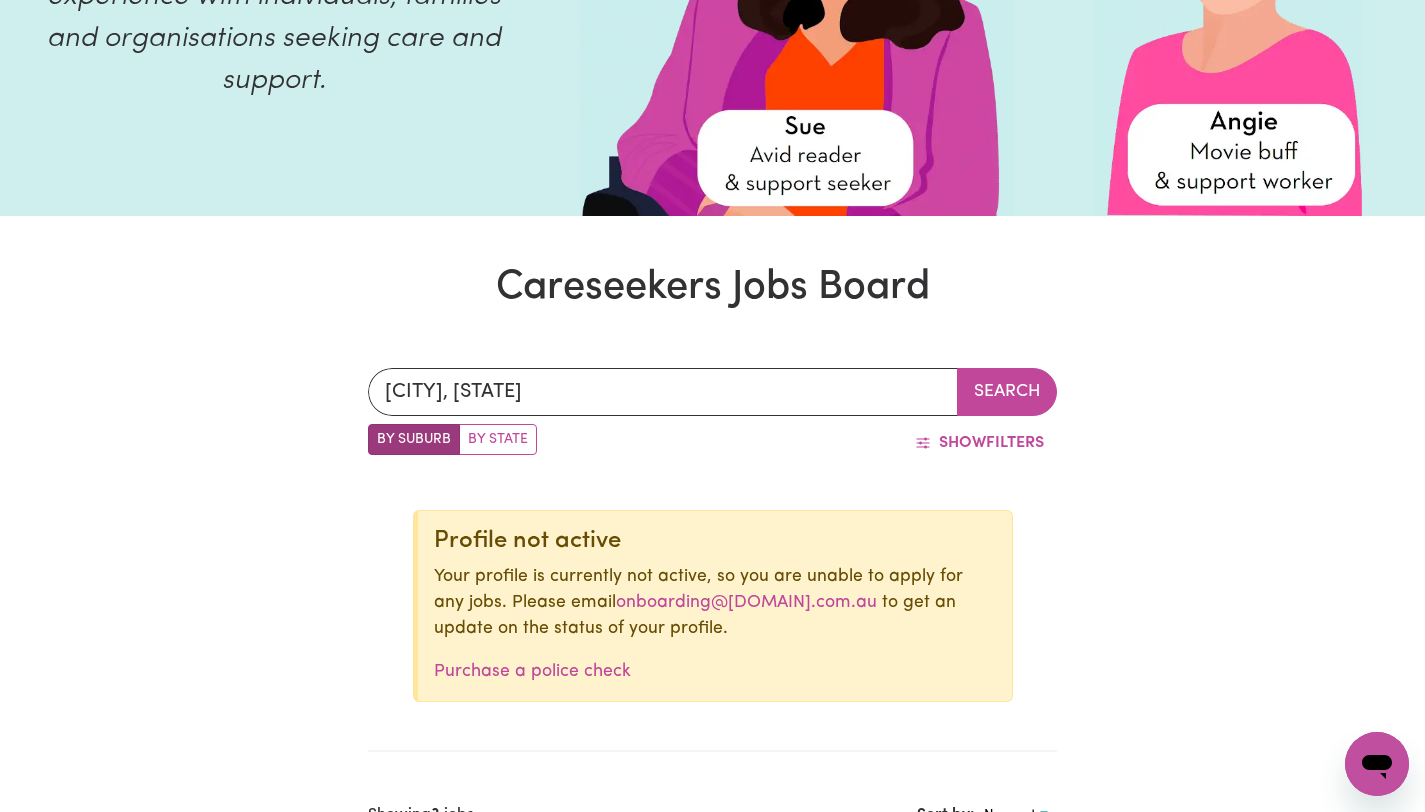 scroll, scrollTop: 309, scrollLeft: 0, axis: vertical 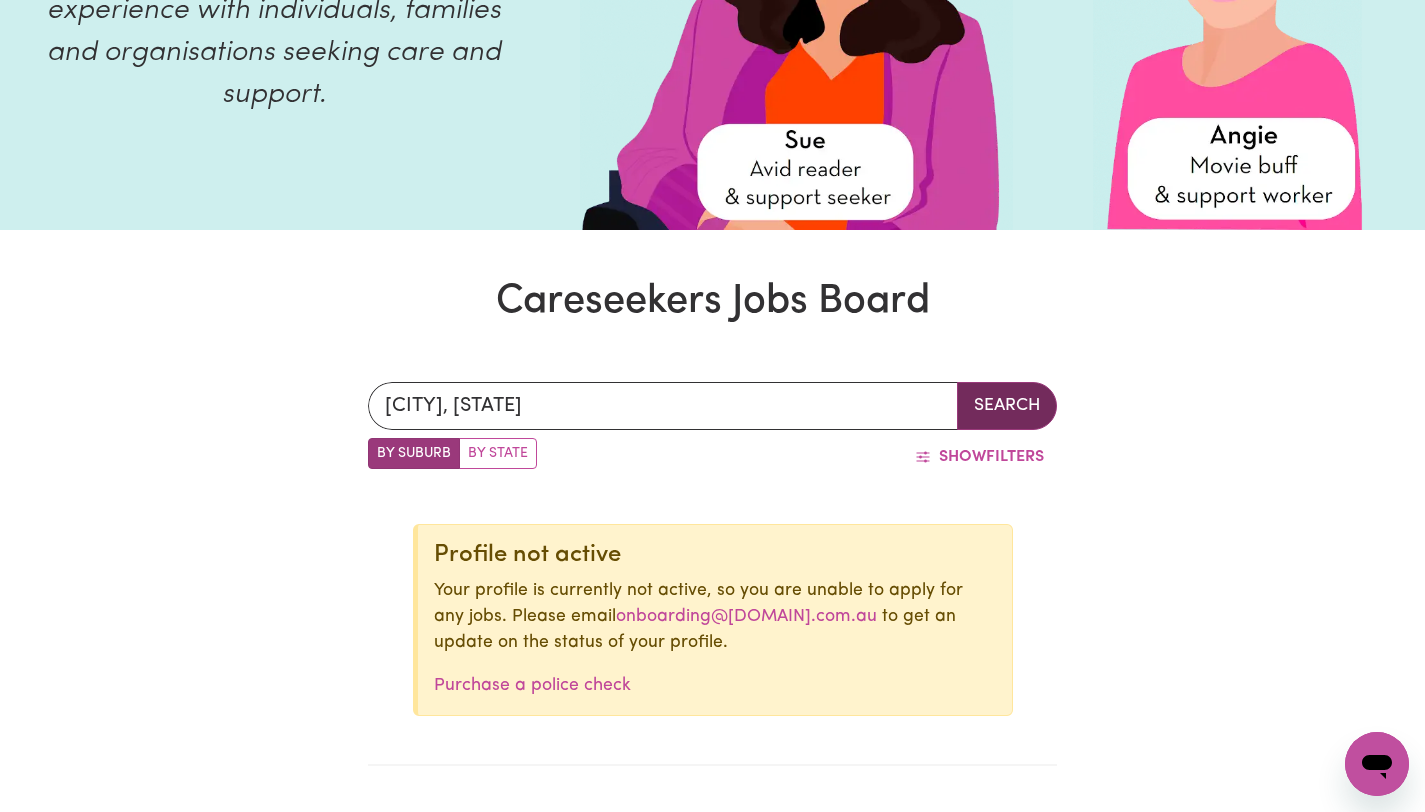 click on "Search" at bounding box center [1007, 406] 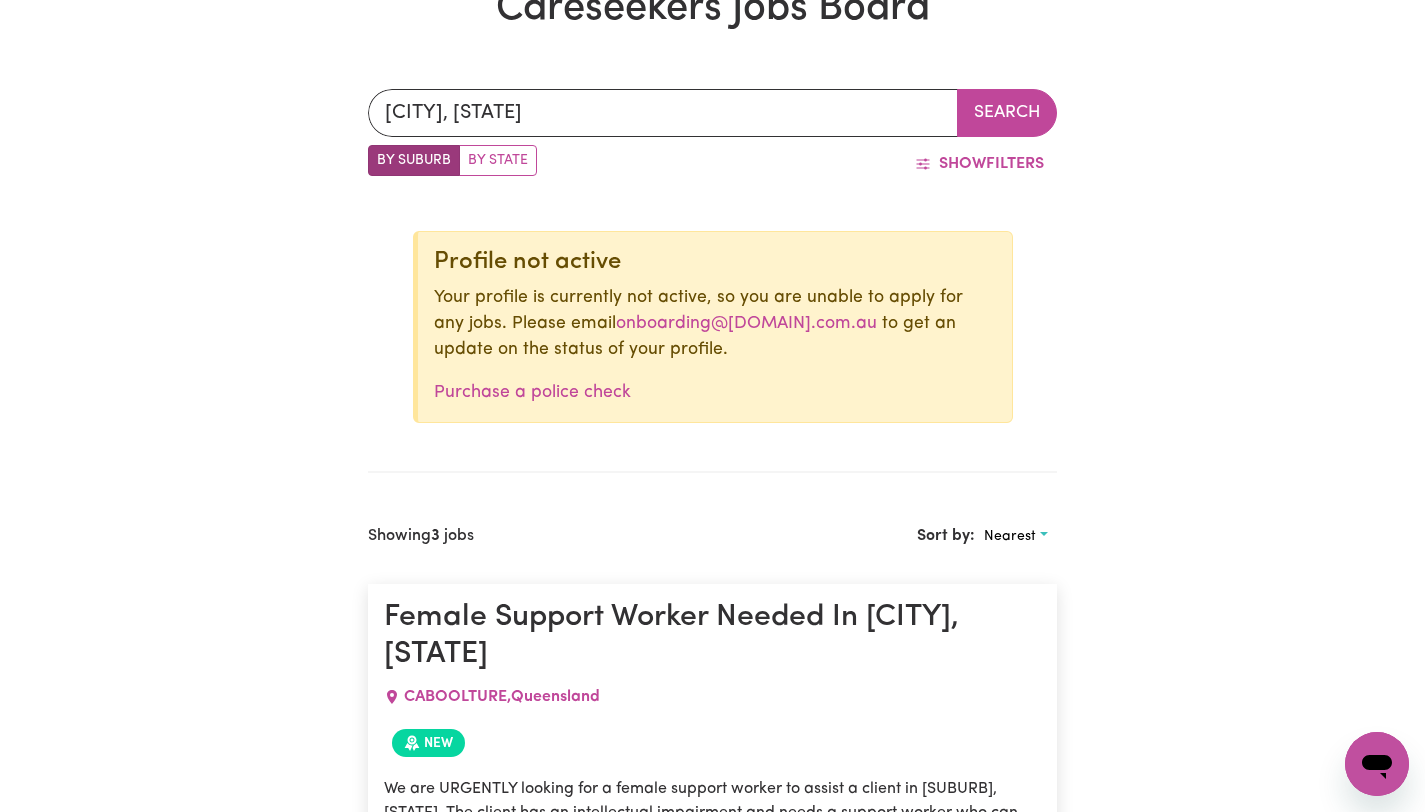 scroll, scrollTop: 0, scrollLeft: 0, axis: both 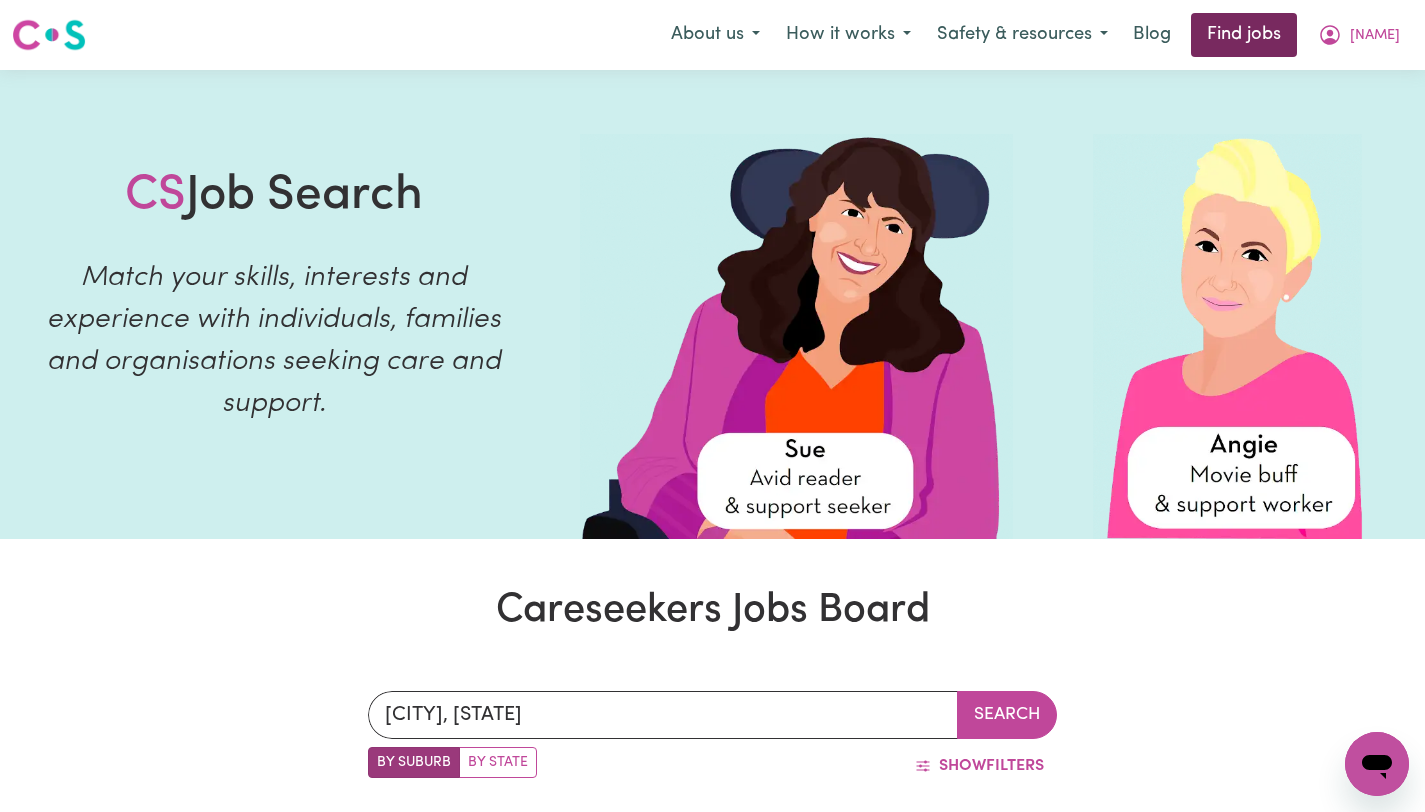click on "Find jobs" at bounding box center [1244, 35] 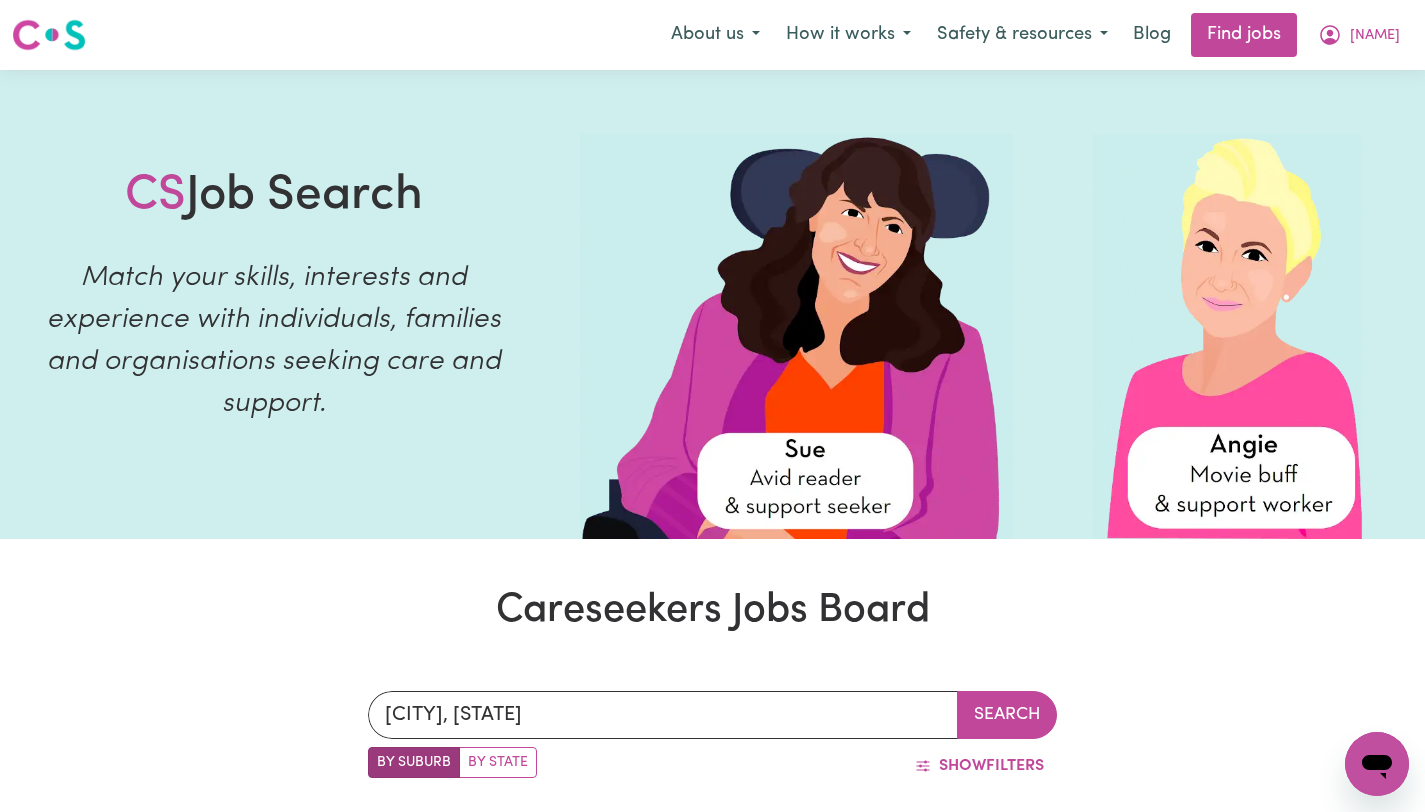 scroll, scrollTop: 262, scrollLeft: 0, axis: vertical 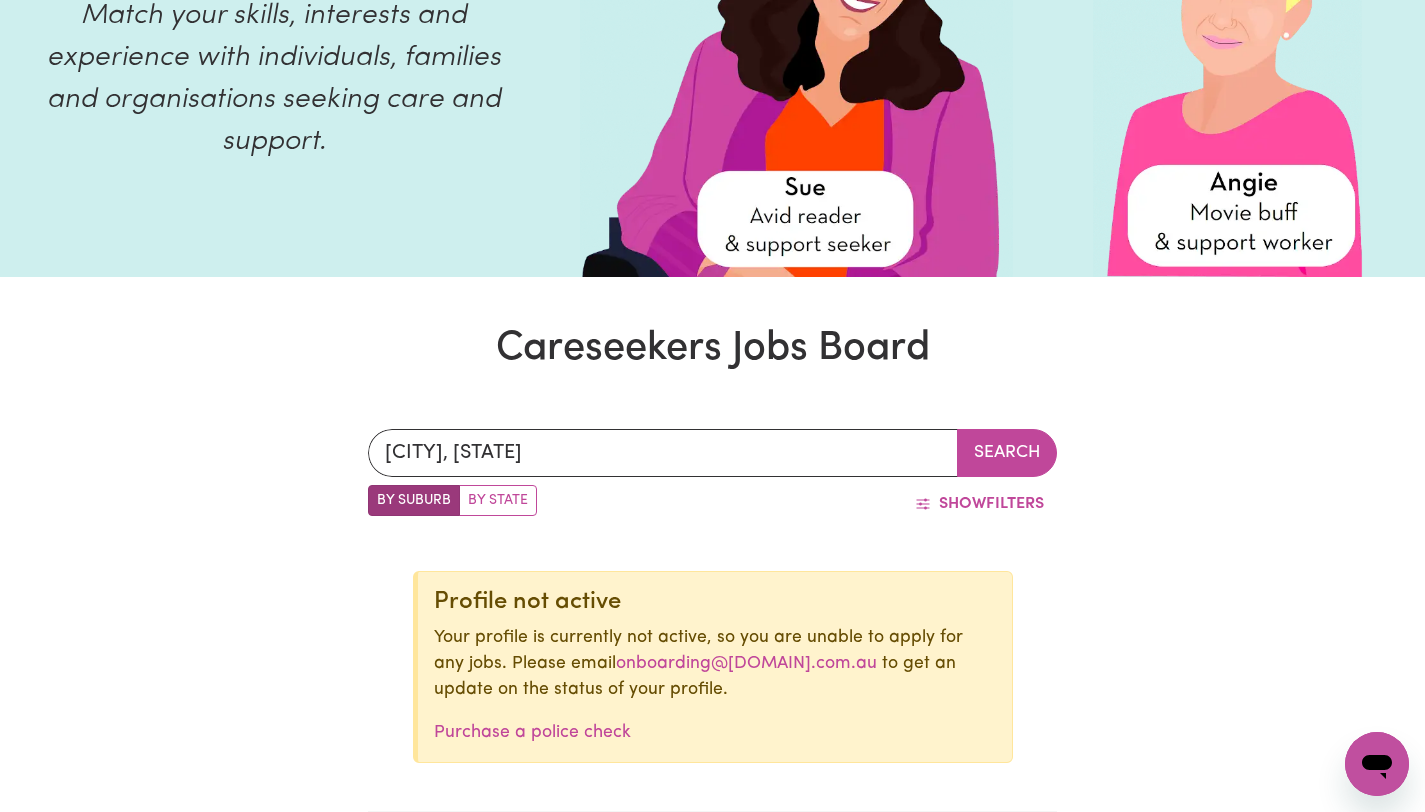 click on "[CITY], [STATE] Search By Suburb By State Show  Filters Profile not active Your profile is currently not active, so you are unable to apply for any jobs. Please email  onboarding@[DOMAIN].com.au   to get an update on the status of your profile. Purchase a police check Showing  3   jobs Sort by:  Nearest Female Support Worker Needed In Caboolture, [STATE] CABOOLTURE ,  [STATE] New We are URGENTLY looking for a female support worker to assist a client in Caboolture, [STATE]. The client has an intellectual impairment and needs a support worker who can communicate with him. Duties include social companionship and personal care. Shift will be every as a one-off tomorrow, Tuesday 05/08 and Friday, 08/08 from 8 am to 4 pm. Please click apply if you are interested in the role. If you have questions before applying, please get in touch with the Careseekers account manager, [NAME], via [EMAIL]. Thank you! View details Posted:  August 4, 2025 Message Apply CABOOLTURE ,  [STATE] View details Posted:" at bounding box center (712, 1521) 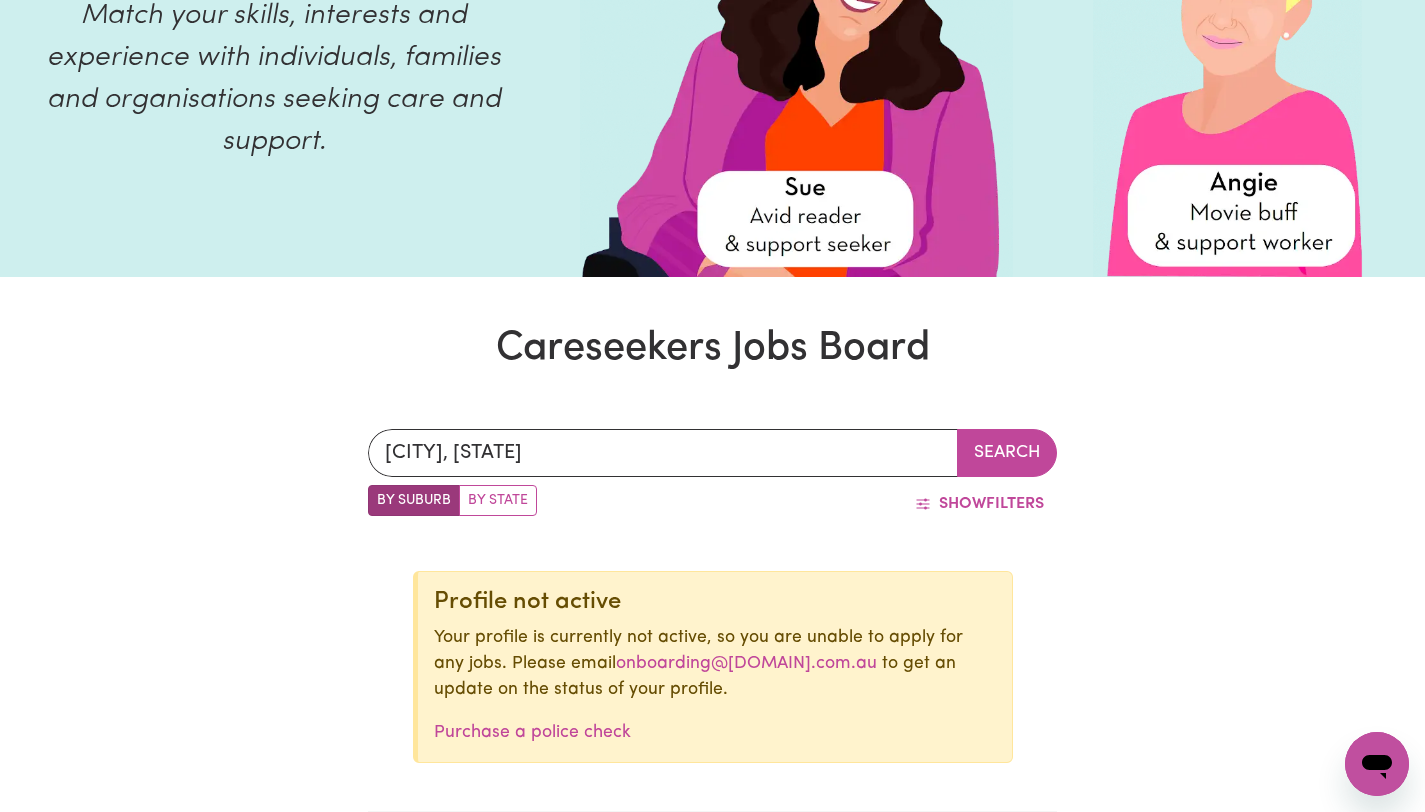 click on "By State" at bounding box center (498, 500) 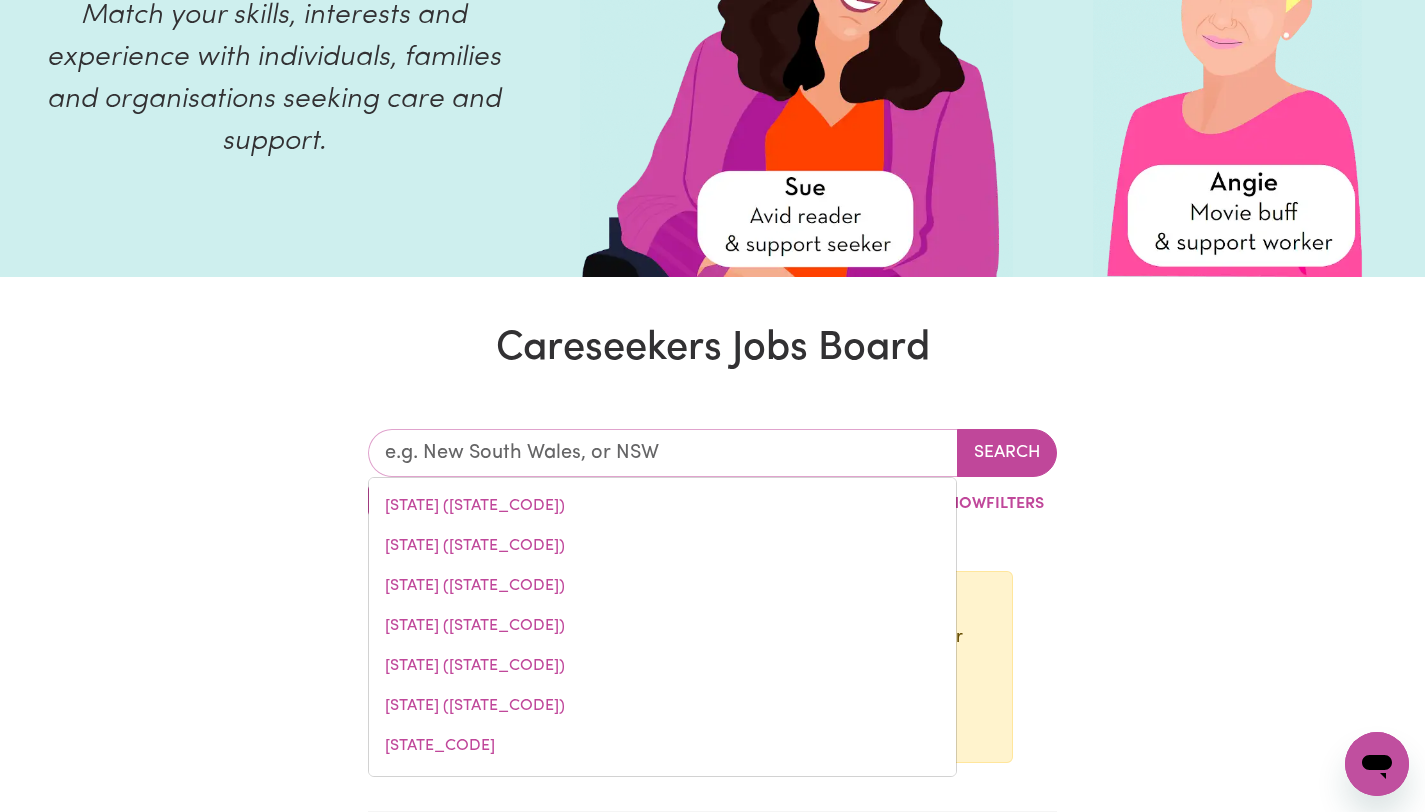 click at bounding box center (663, 453) 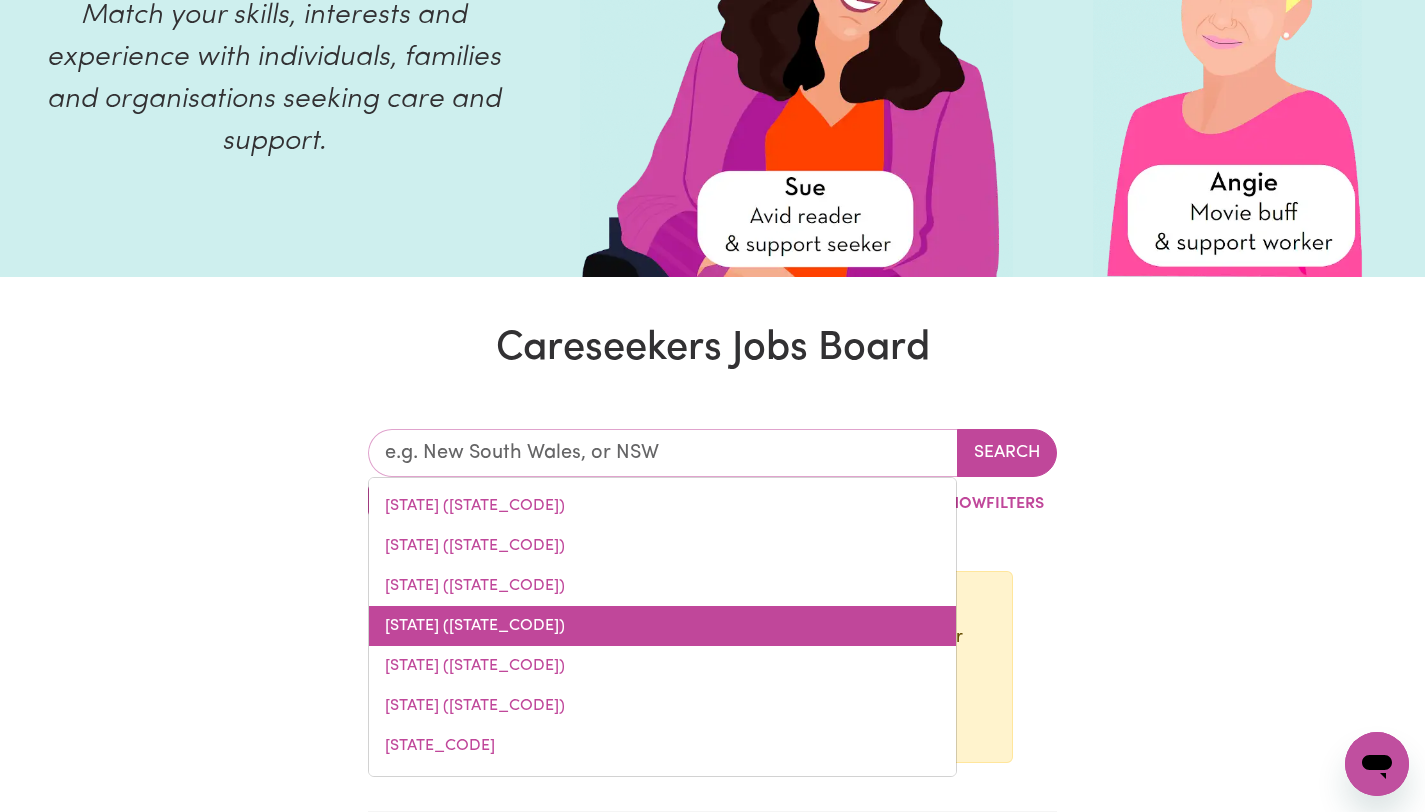 click on "[STATE] ([STATE_CODE])" at bounding box center [662, 626] 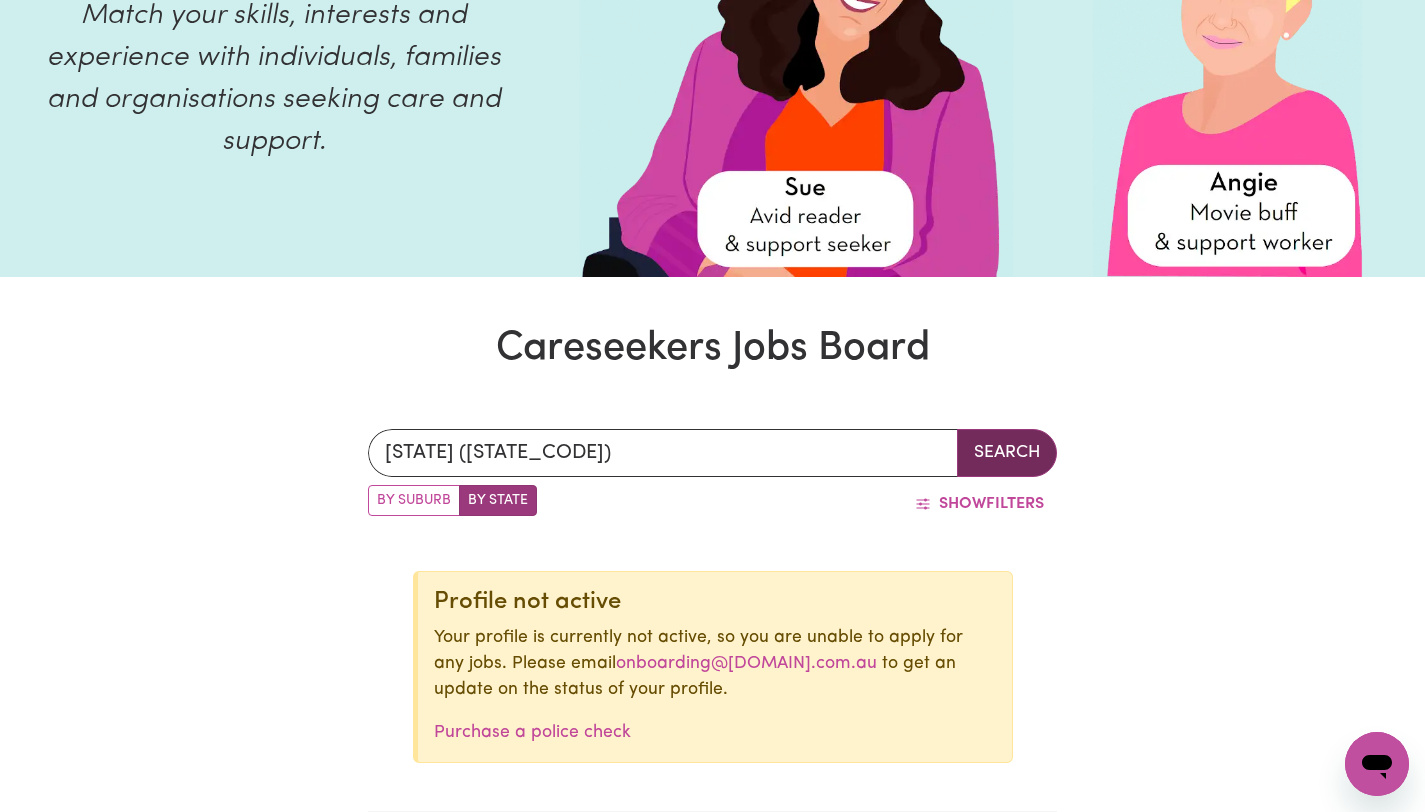 click on "Search" at bounding box center [1007, 453] 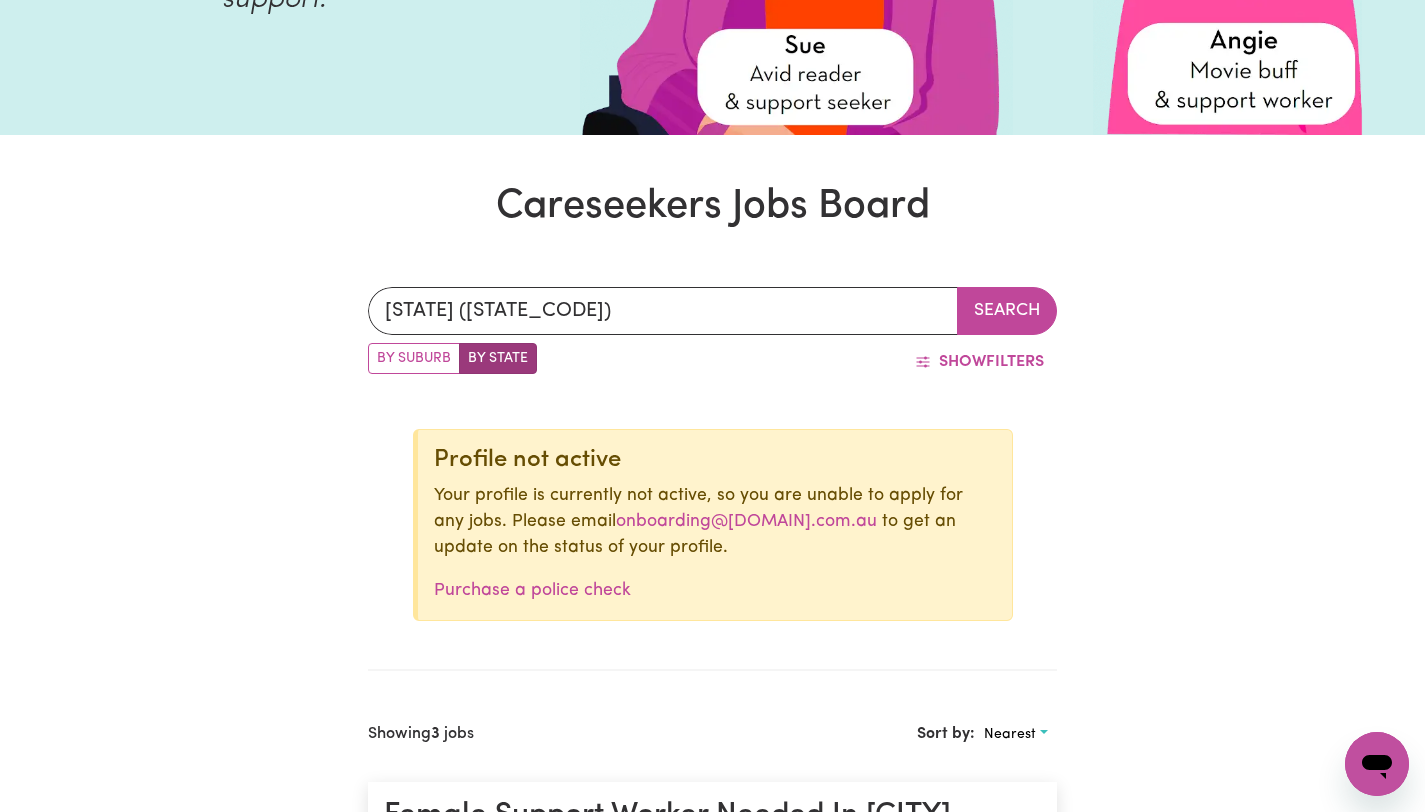 scroll, scrollTop: 382, scrollLeft: 0, axis: vertical 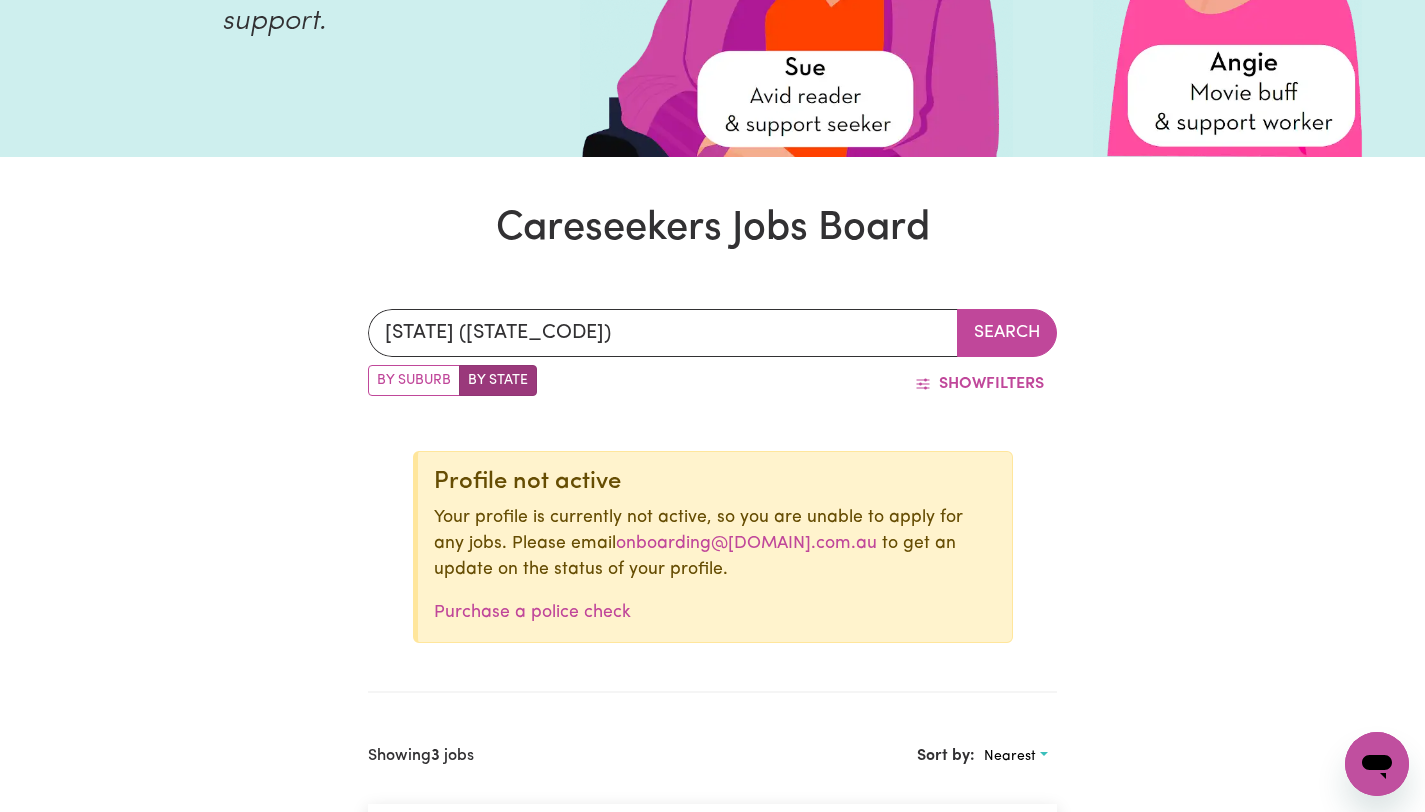click on "By Suburb" at bounding box center (414, 380) 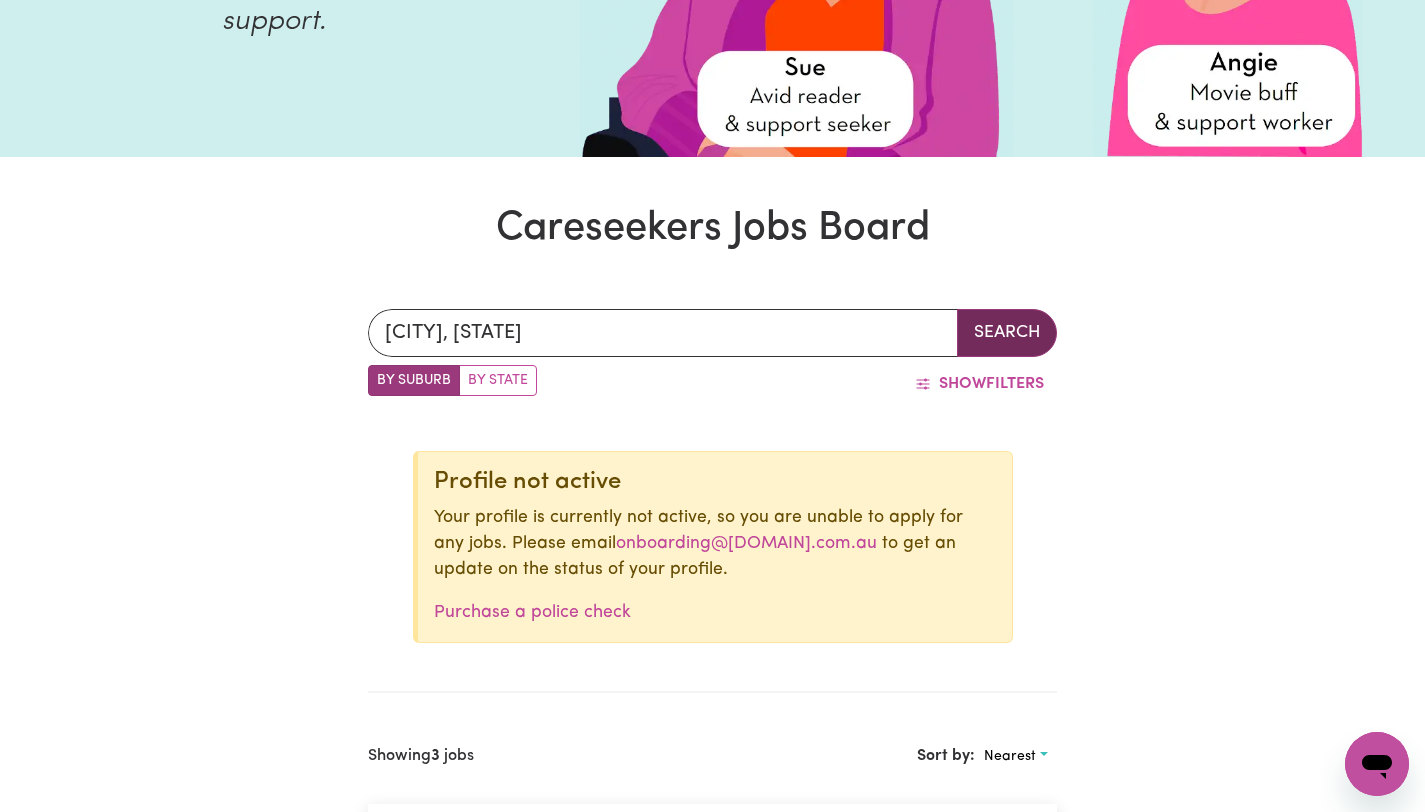 click on "Search" at bounding box center [1007, 333] 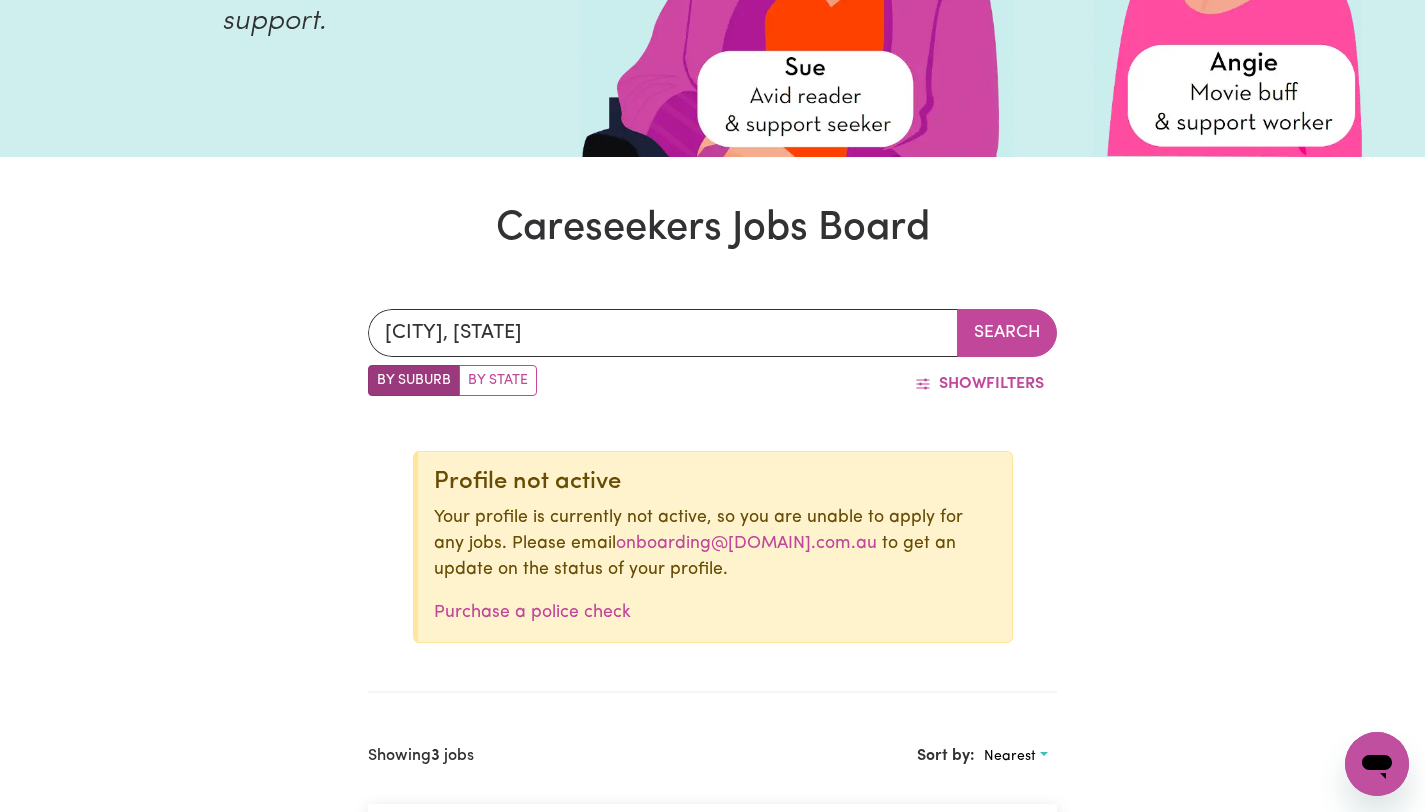 click on "By State" at bounding box center [498, 380] 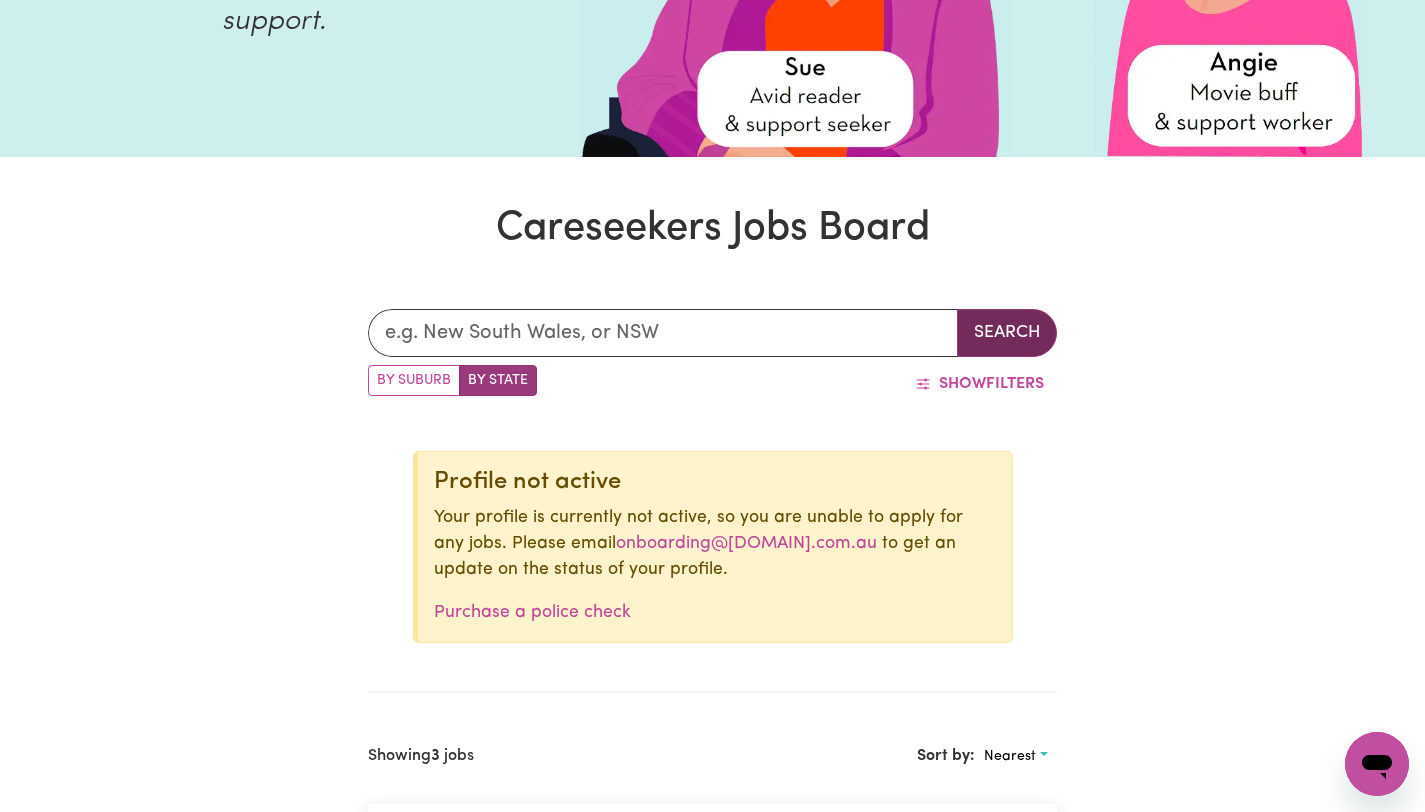 click on "Search" at bounding box center (1007, 333) 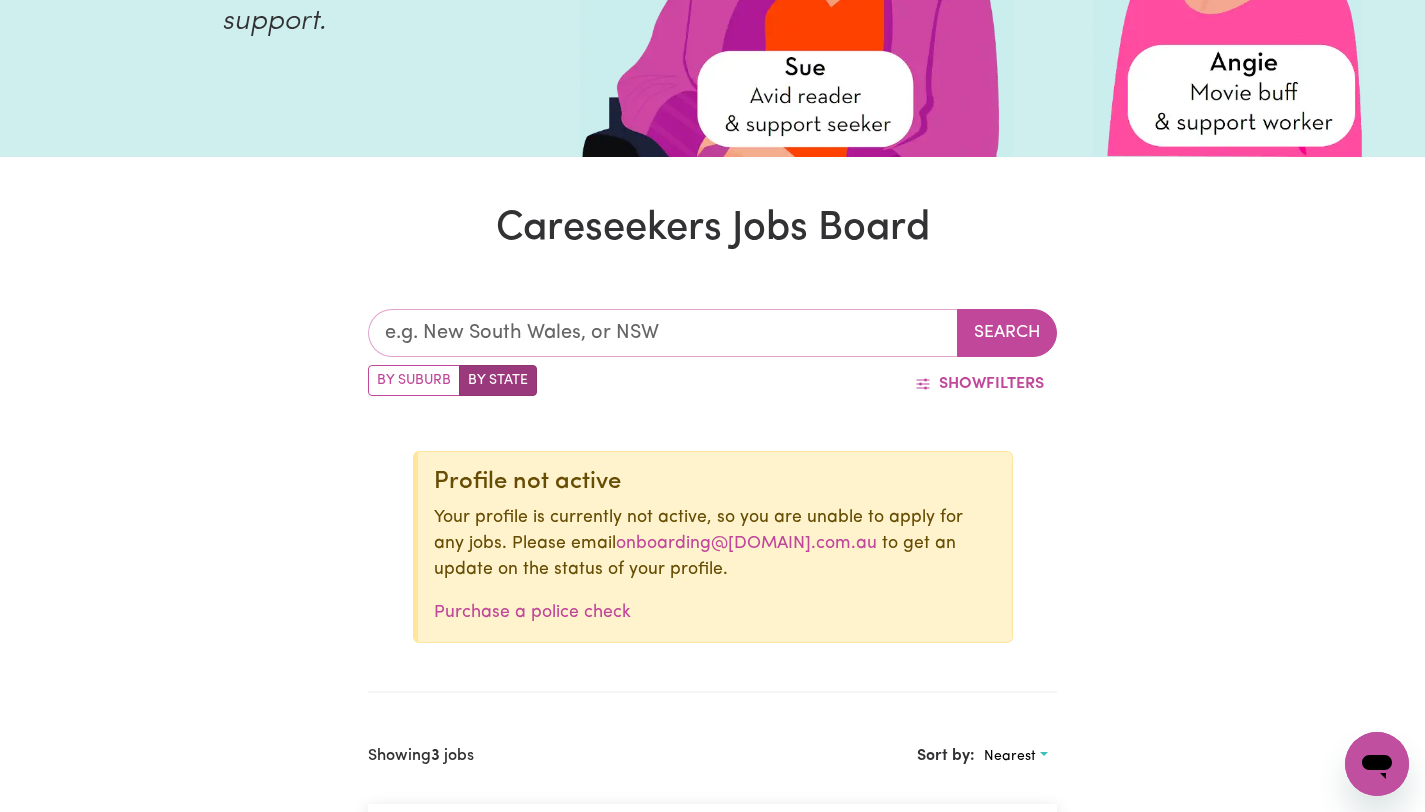 click at bounding box center (663, 333) 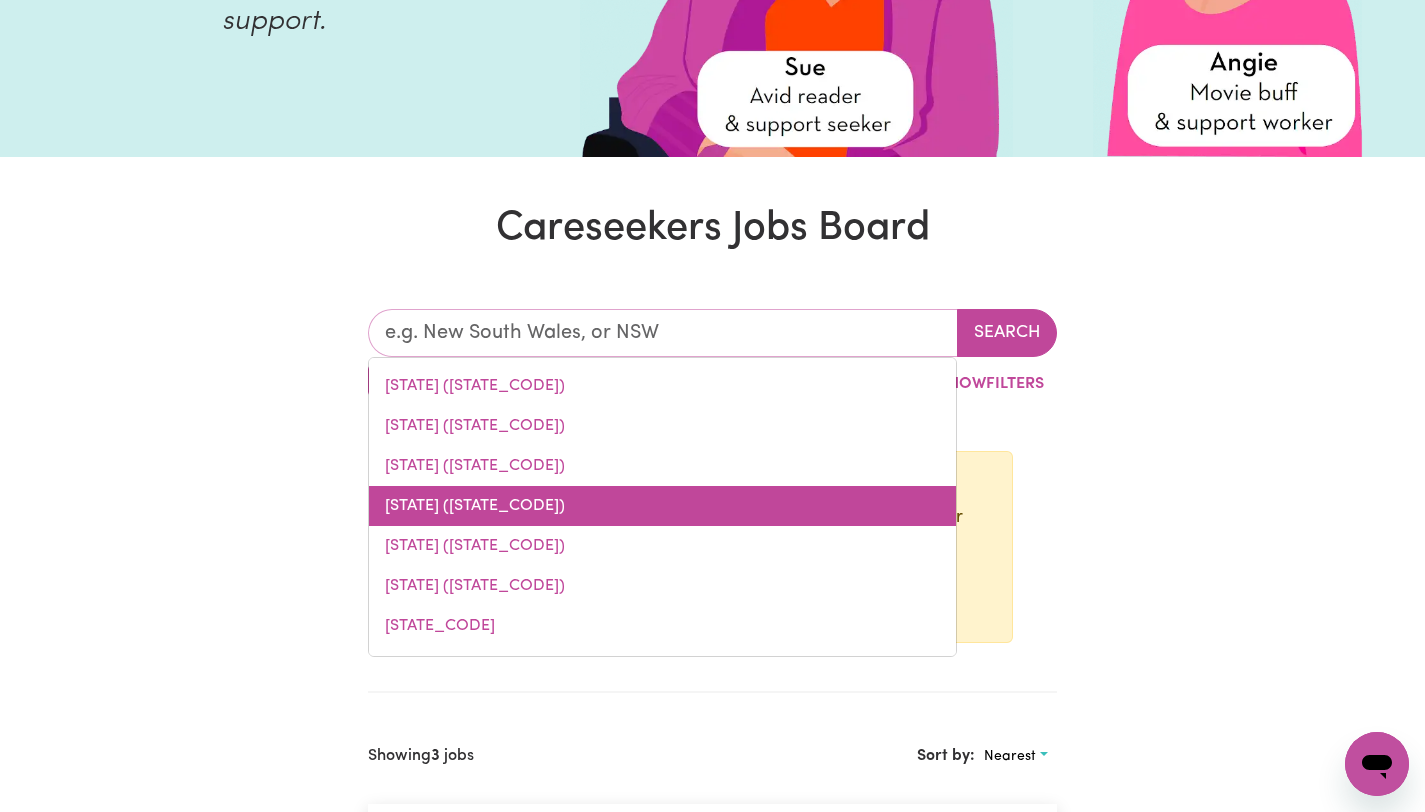 click on "[STATE] ([STATE_CODE])" at bounding box center [662, 506] 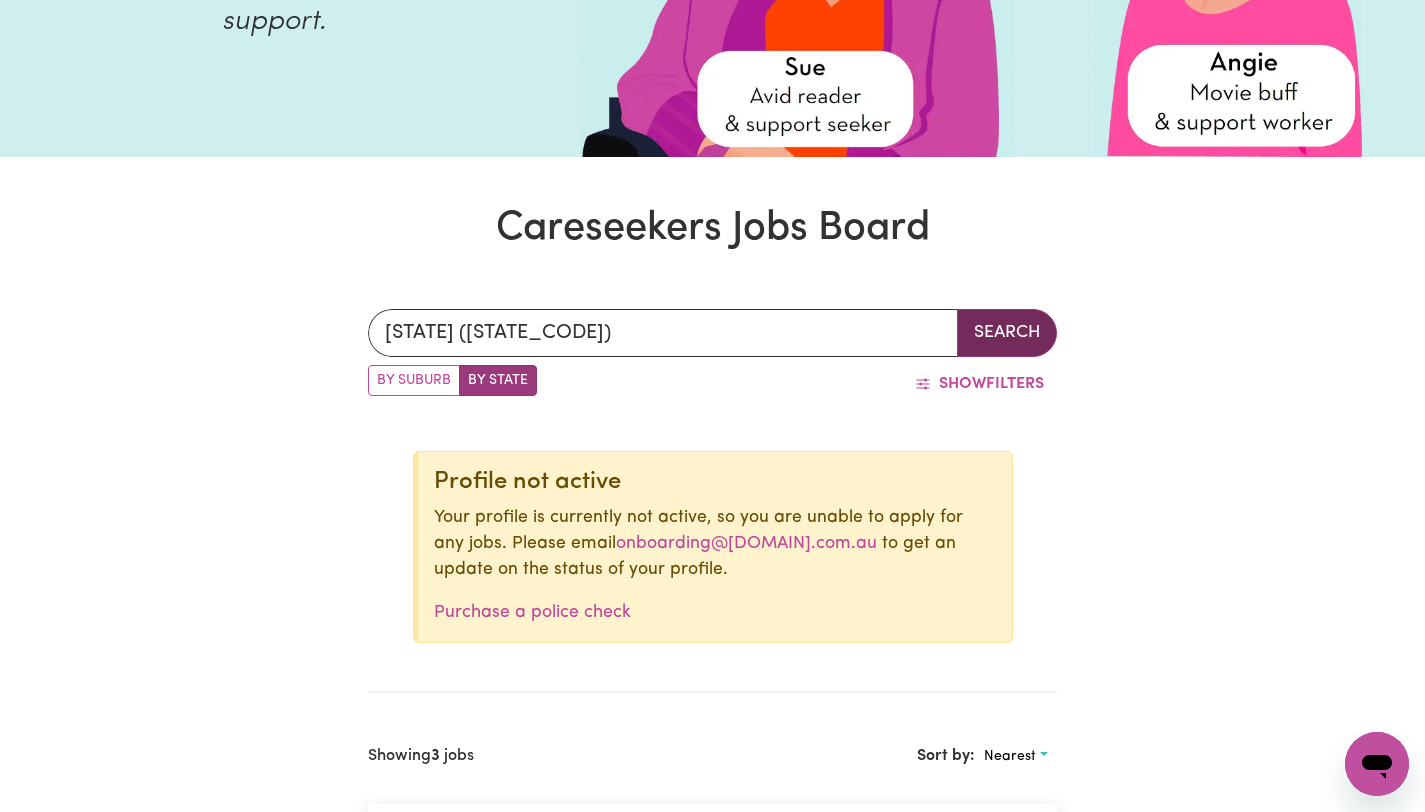 click on "Search" at bounding box center [1007, 333] 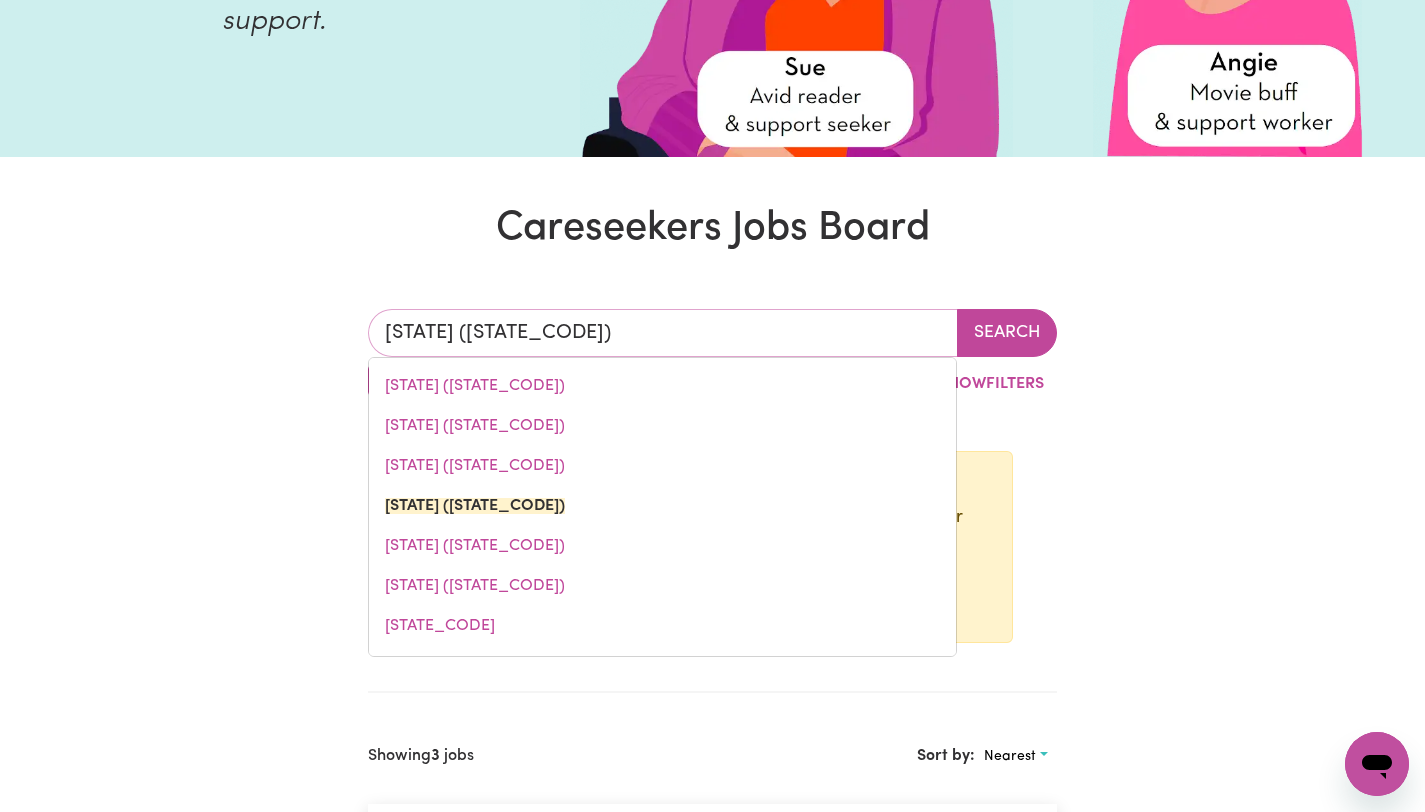 click on "[STATE] ([STATE_CODE])" at bounding box center (663, 333) 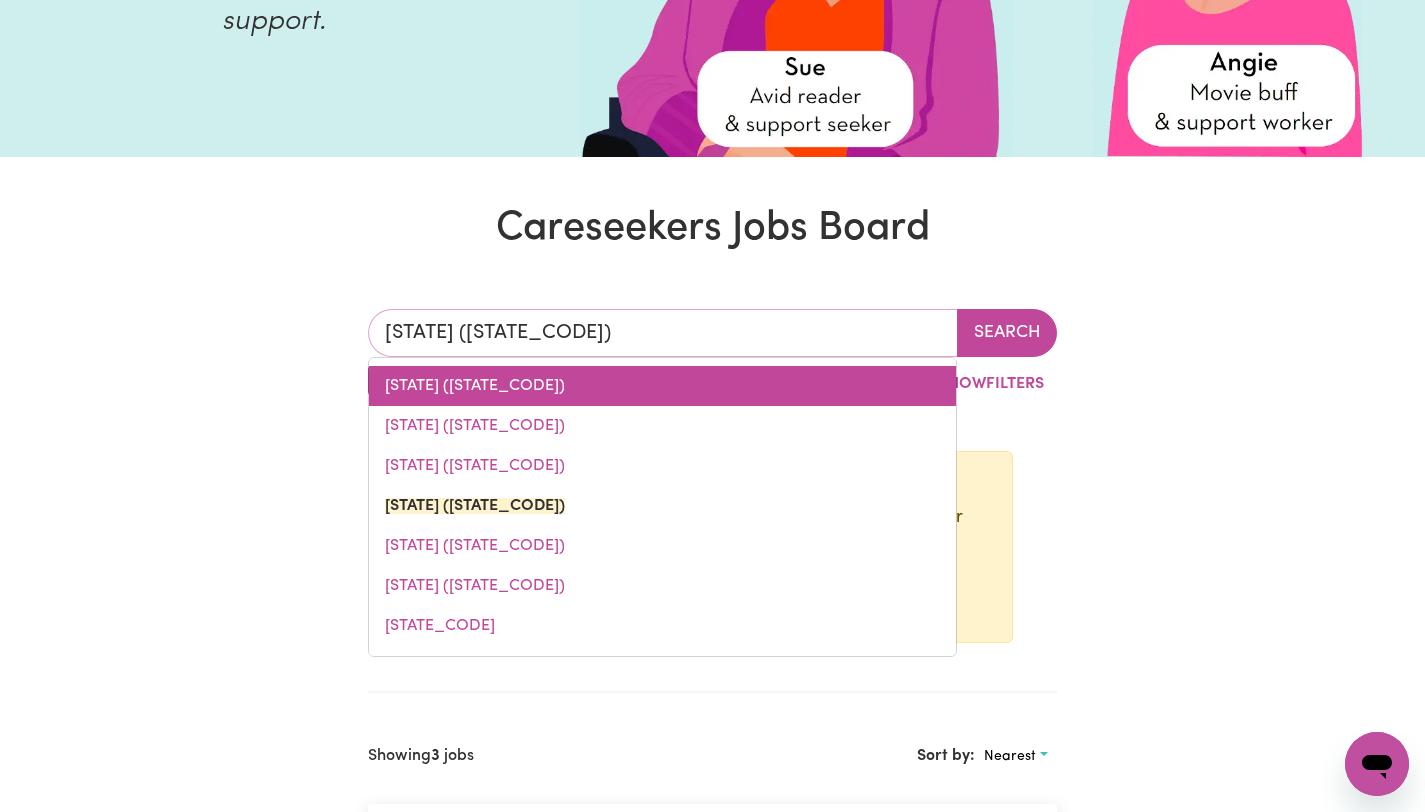 click on "[STATE] ([STATE_CODE])" at bounding box center [662, 386] 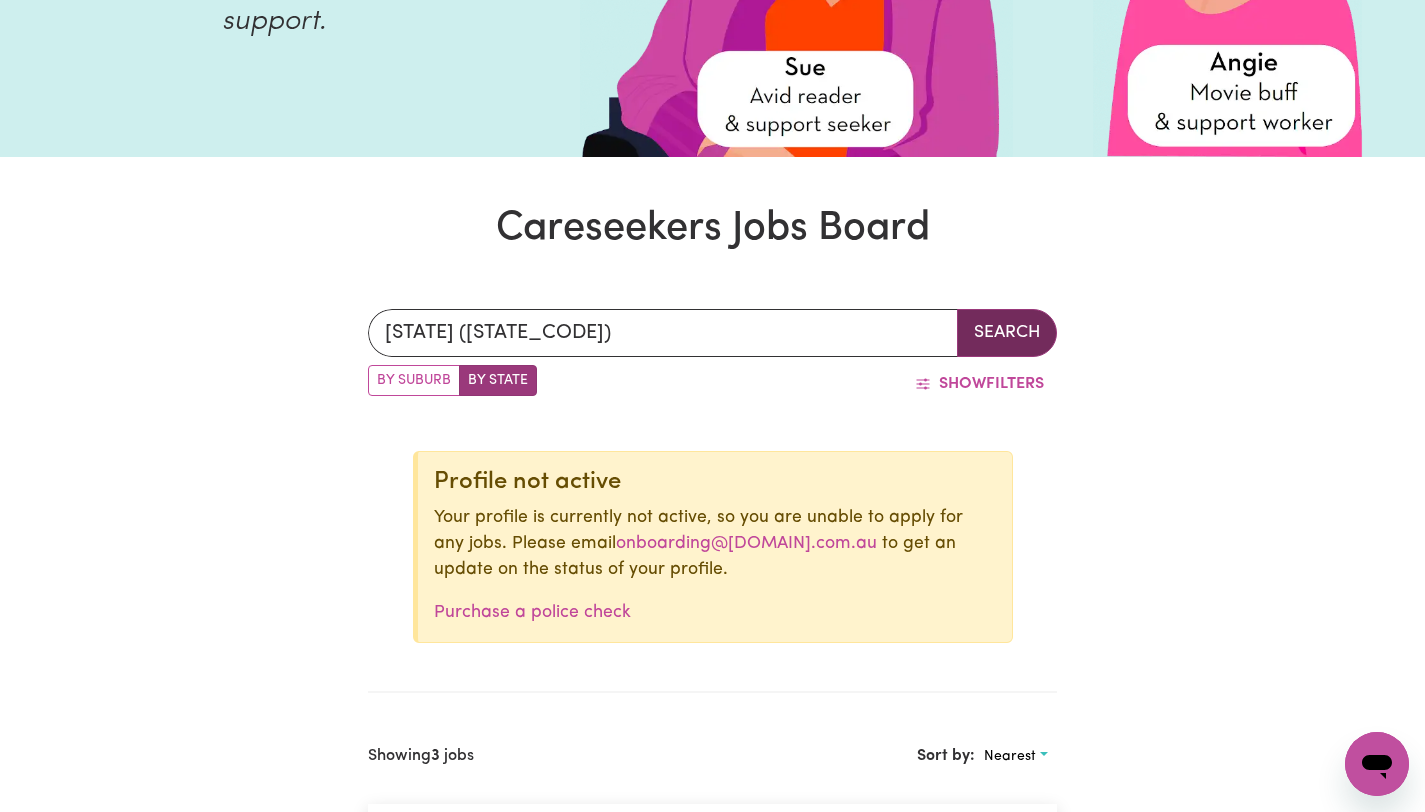 click on "Search" at bounding box center (1007, 333) 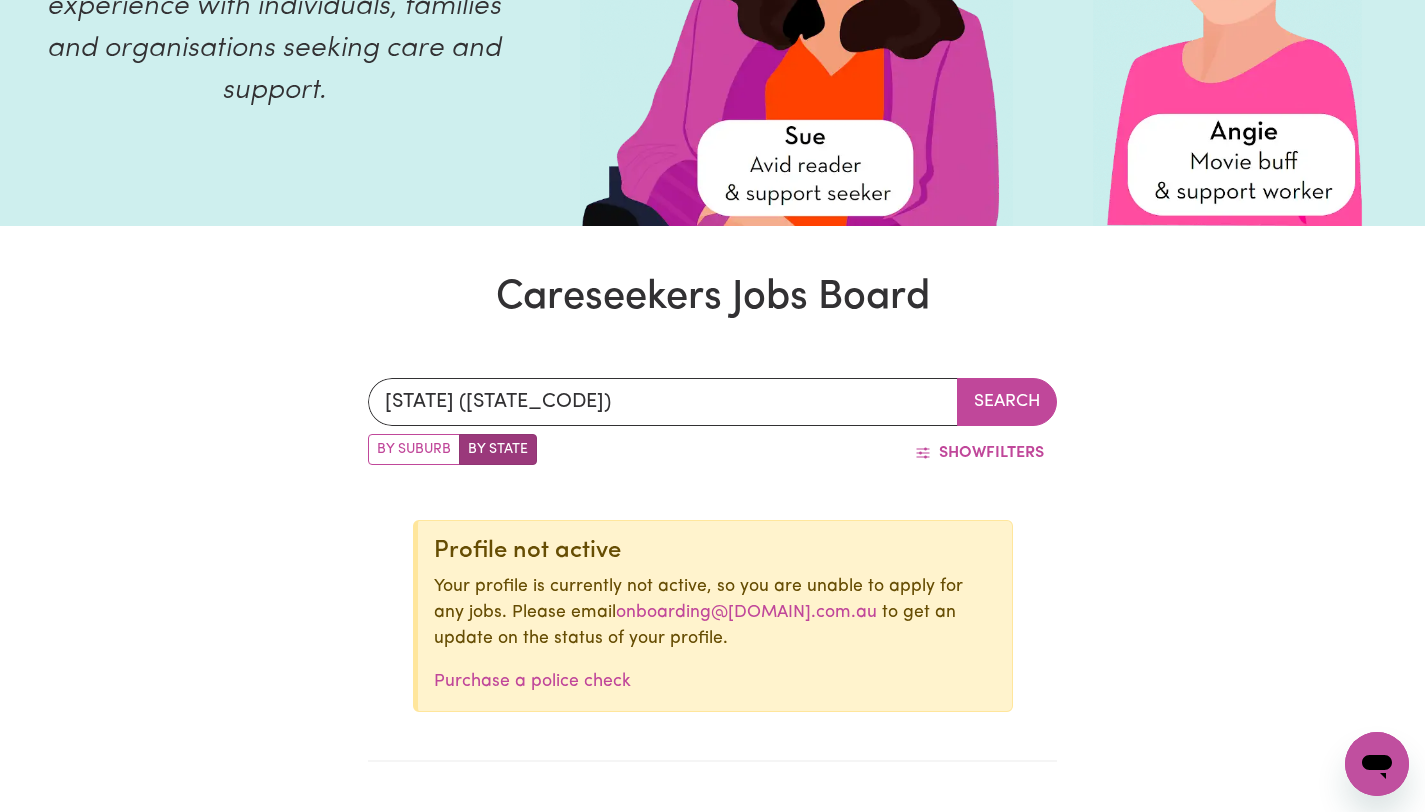 scroll, scrollTop: 483, scrollLeft: 0, axis: vertical 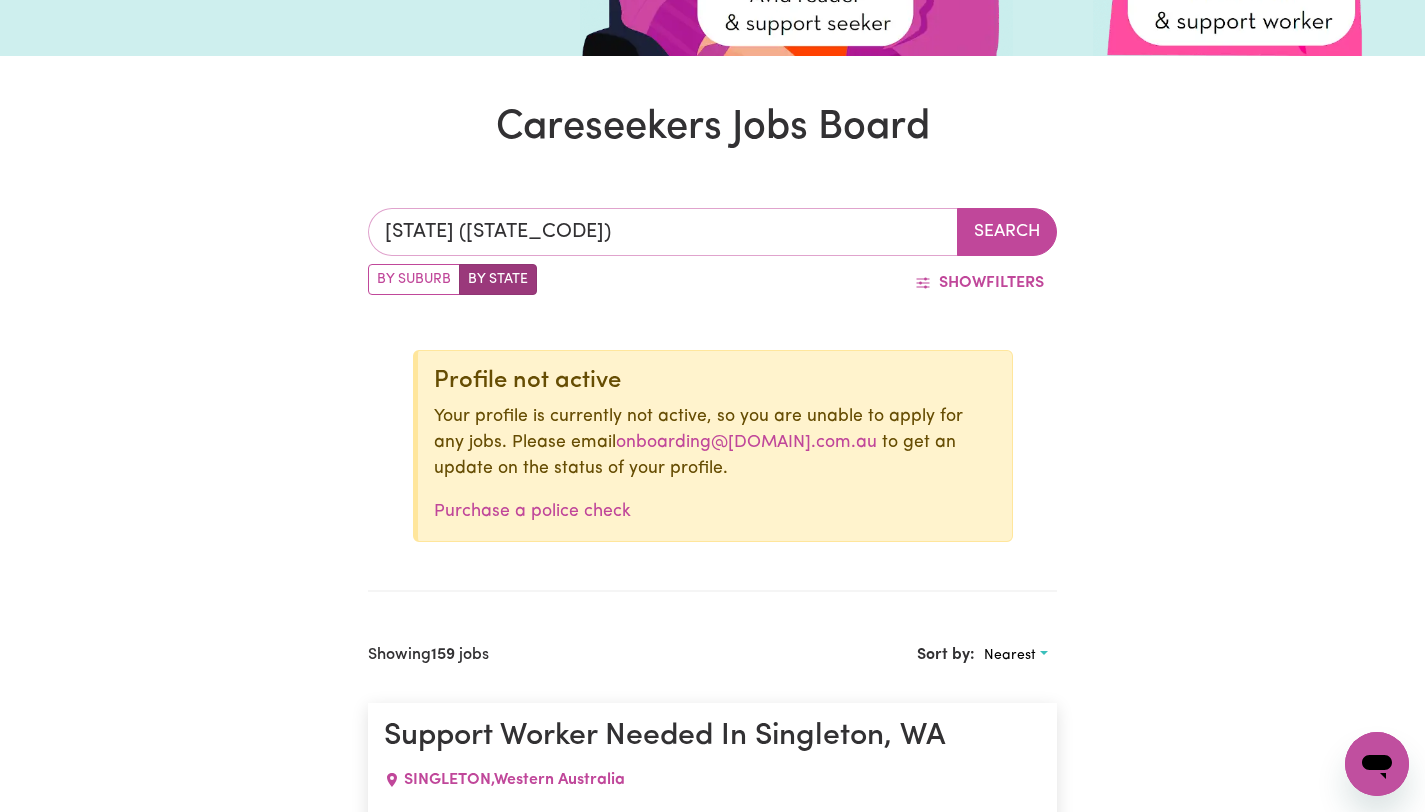 click on "[STATE] ([STATE_CODE])" at bounding box center [663, 232] 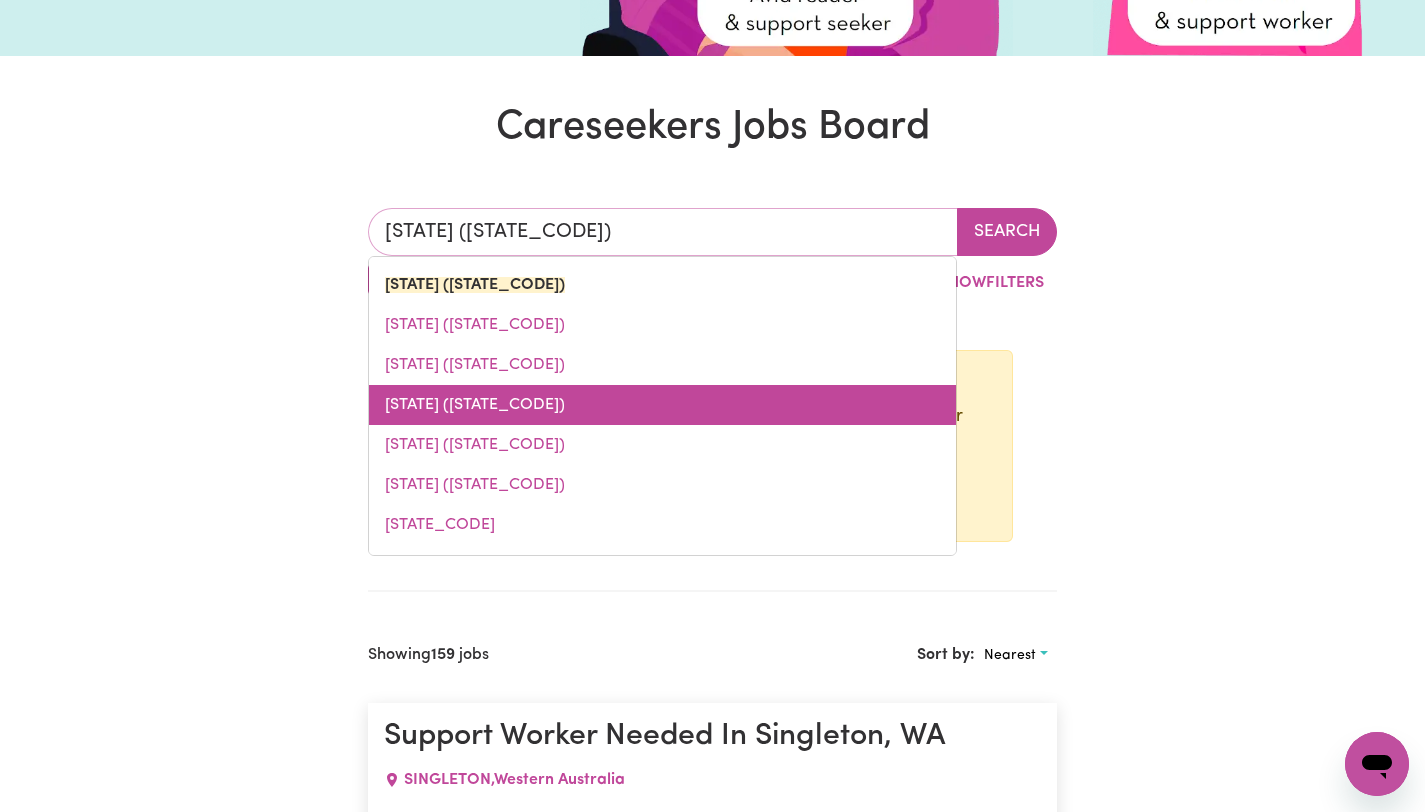 click on "[STATE] ([STATE_CODE])" at bounding box center (662, 405) 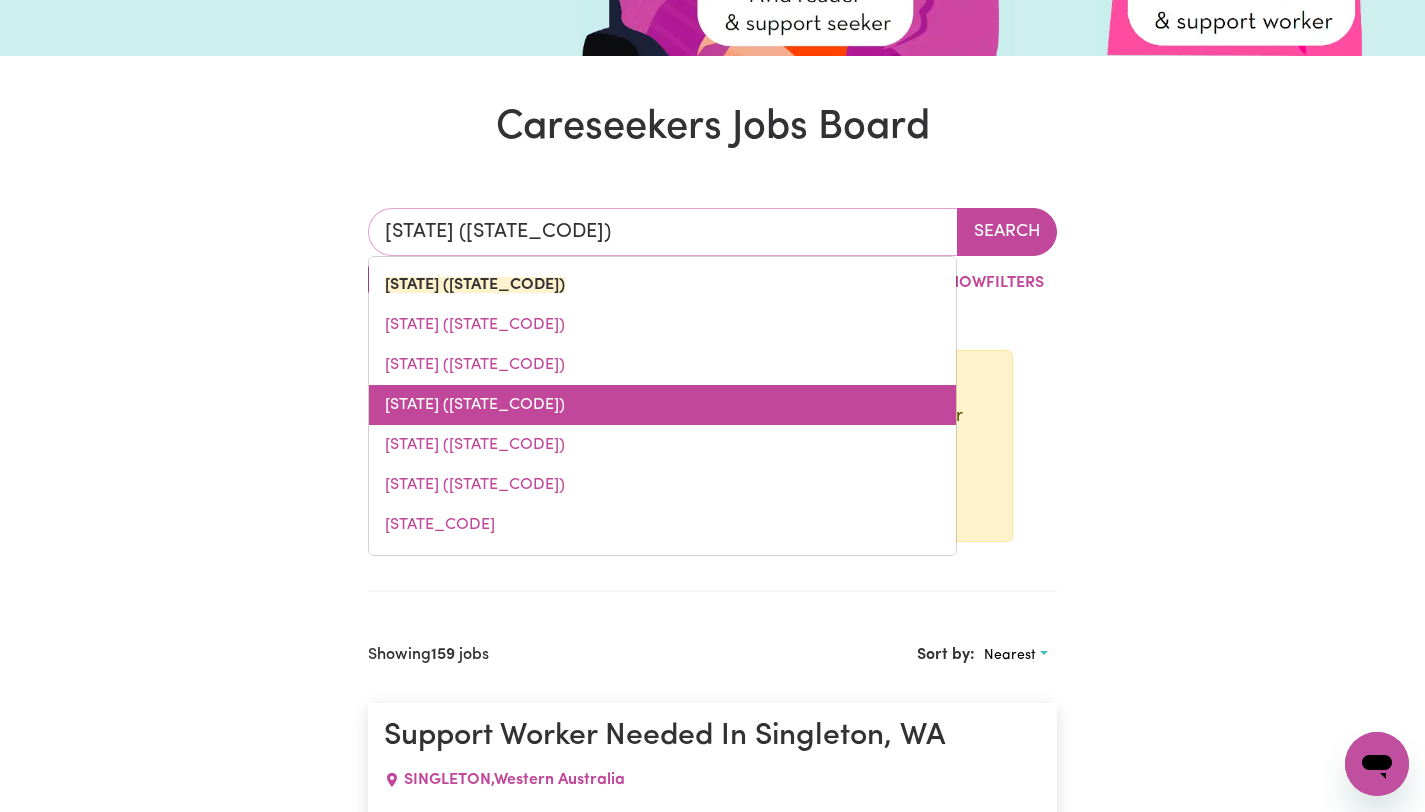 type on "[STATE] ([STATE_CODE])" 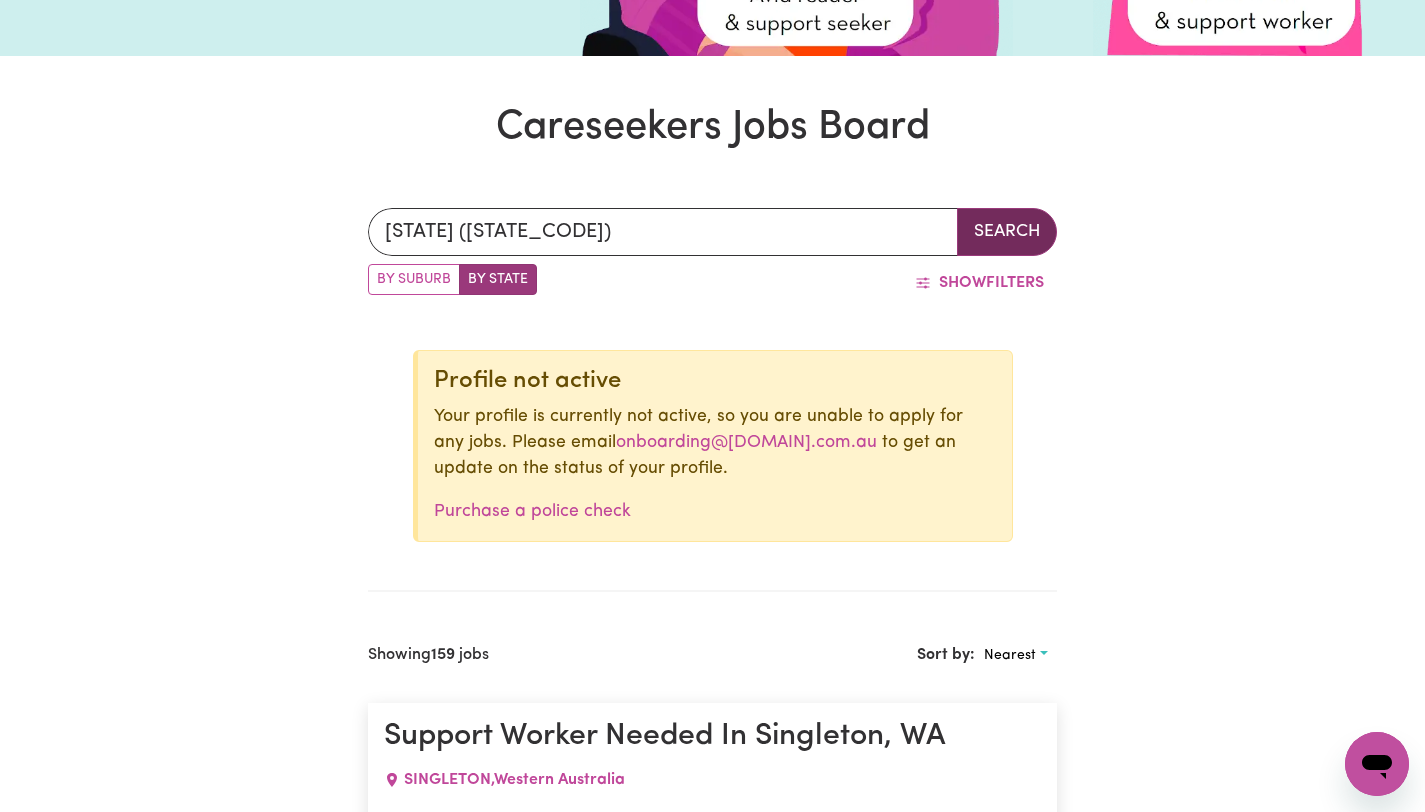 click on "Search" at bounding box center (1007, 232) 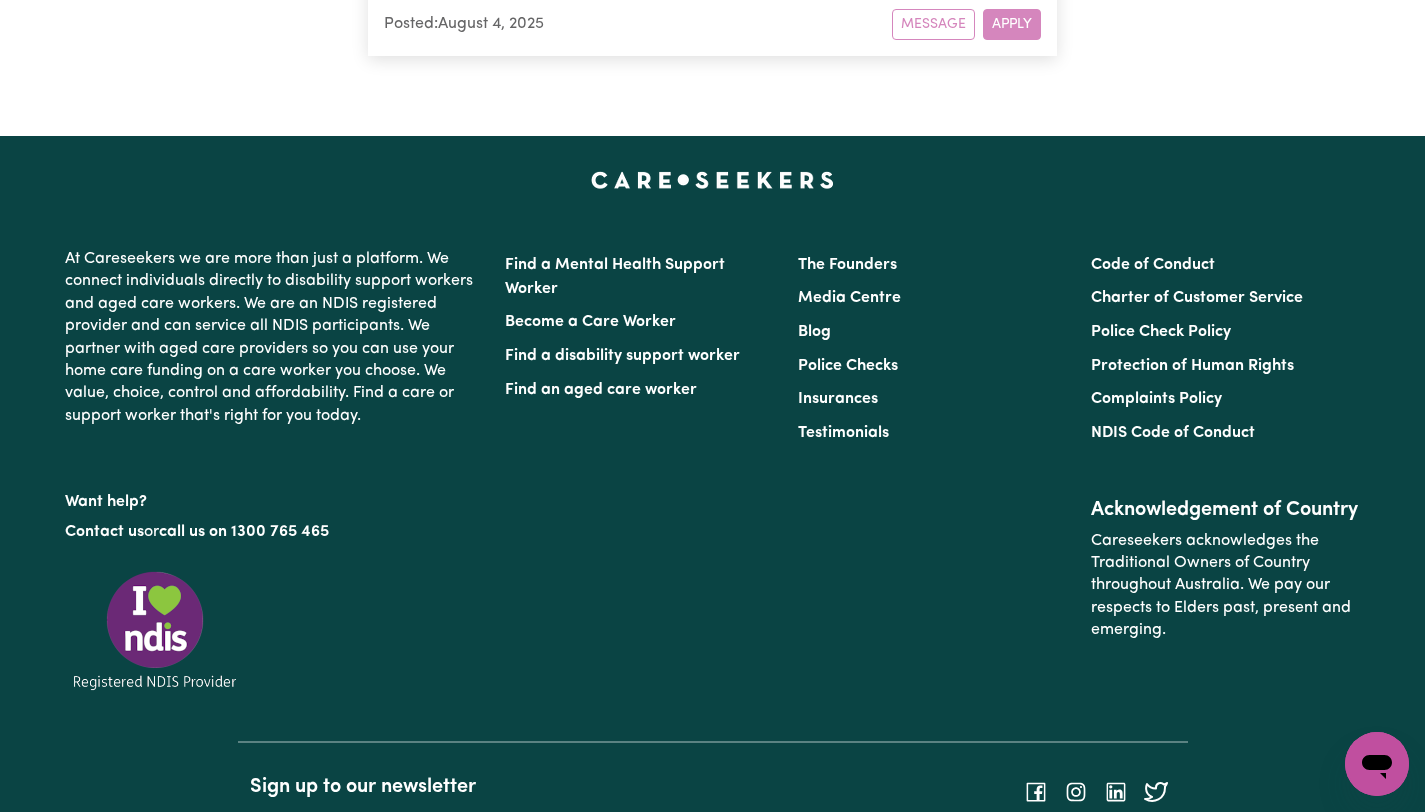 scroll, scrollTop: 2851, scrollLeft: 0, axis: vertical 